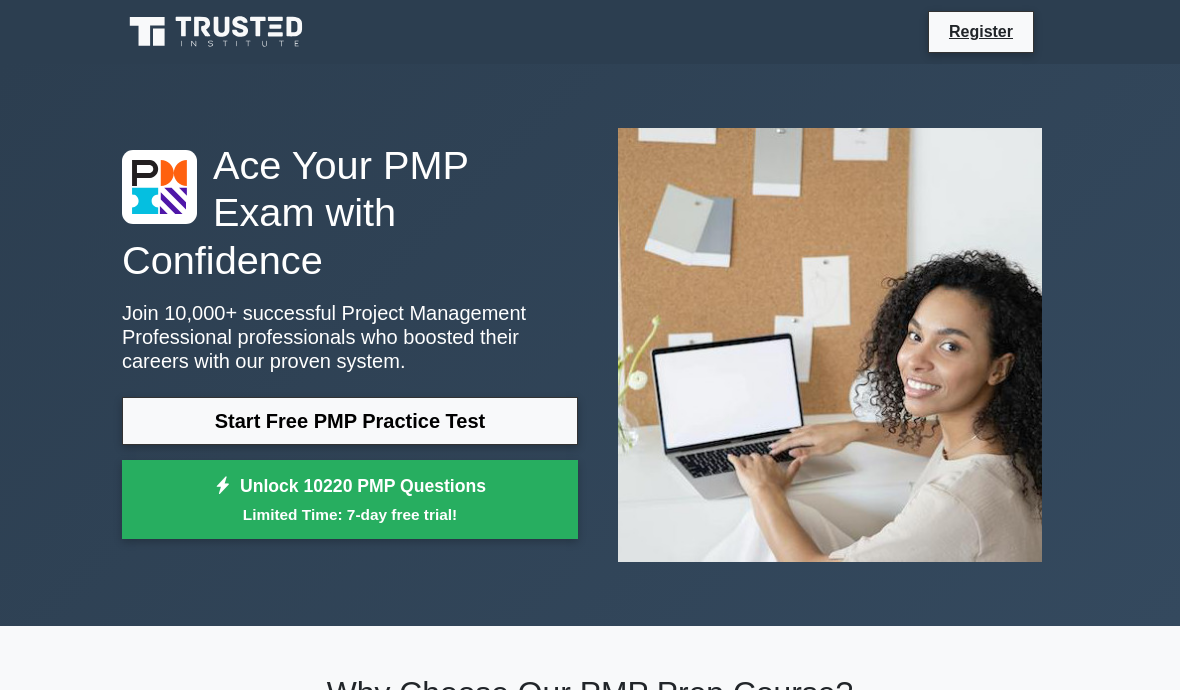 scroll, scrollTop: 1189, scrollLeft: 0, axis: vertical 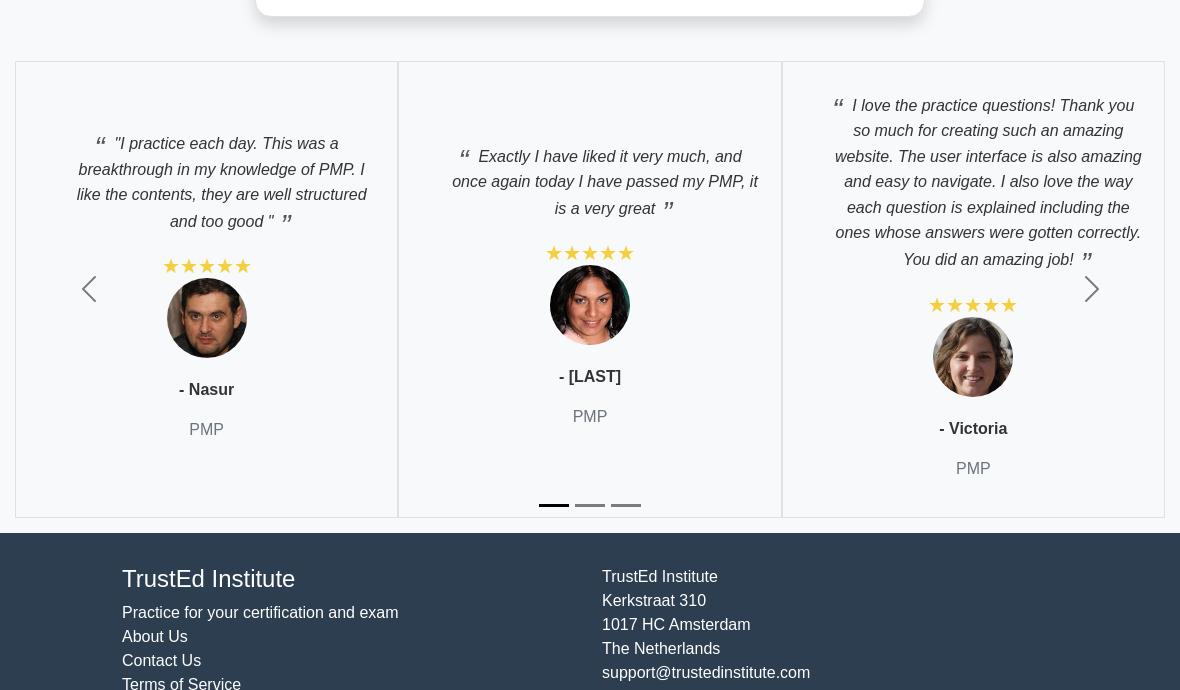 click on "Start Your Free 7-Day Trial" at bounding box center (428, -37) 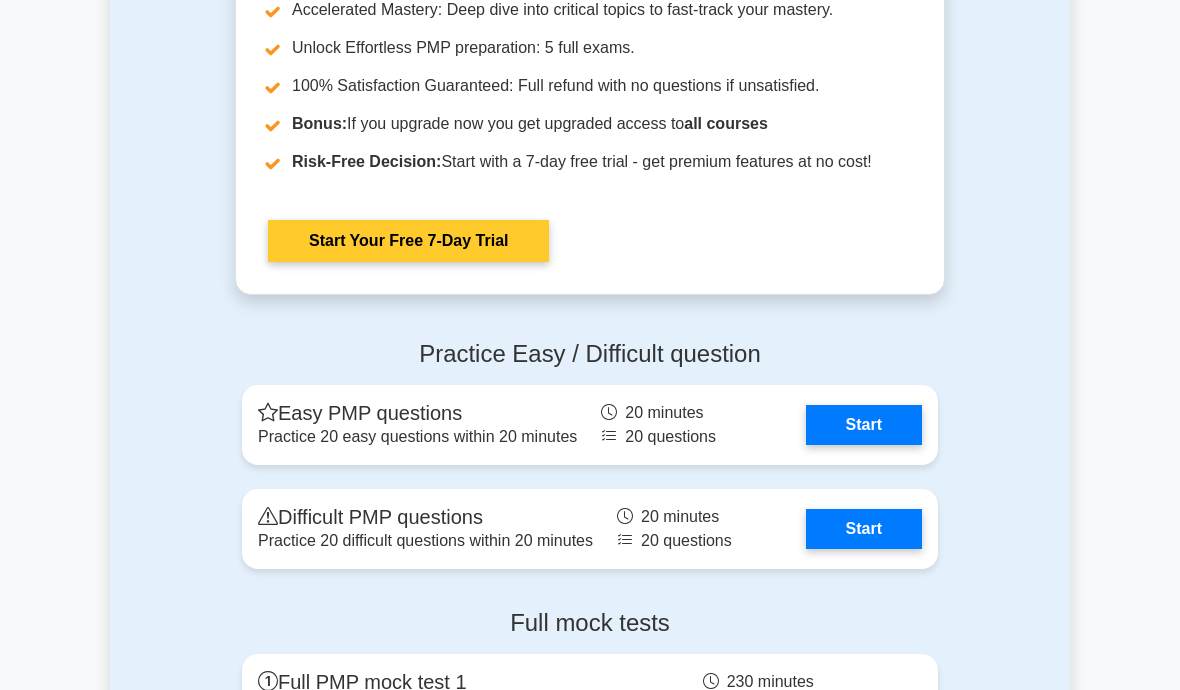 scroll, scrollTop: 5329, scrollLeft: 0, axis: vertical 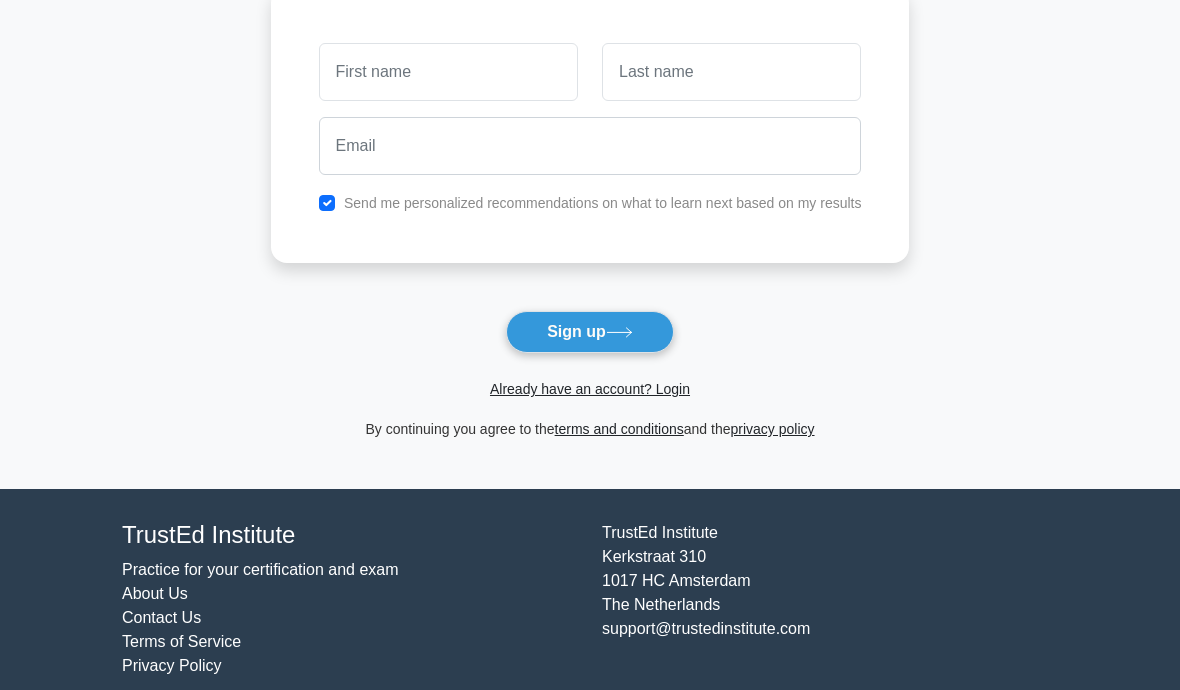 click on "Practice for your certification and exam" at bounding box center (260, 569) 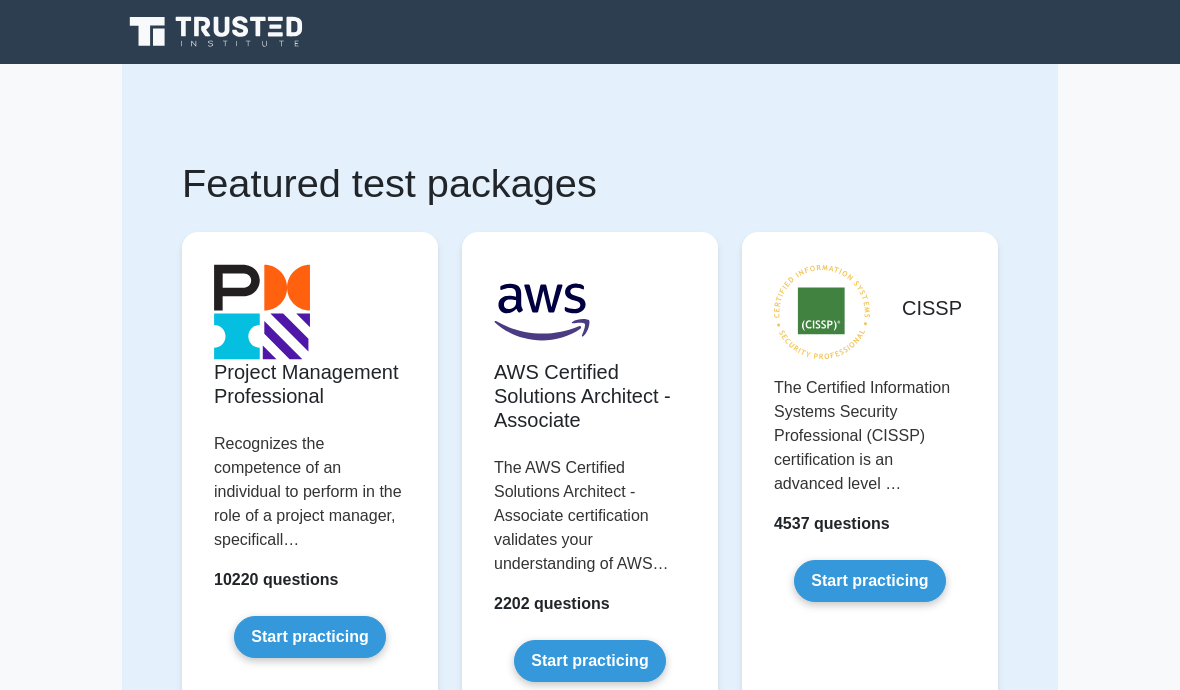 scroll, scrollTop: 0, scrollLeft: 0, axis: both 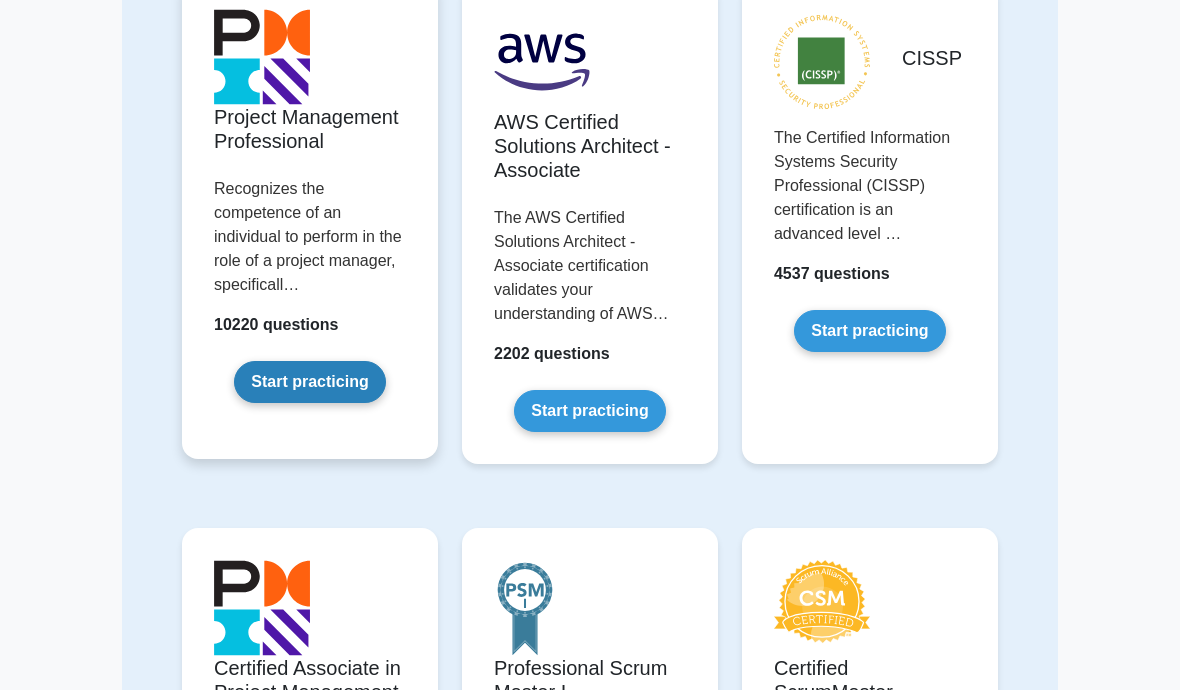 click on "Start practicing" at bounding box center [309, 382] 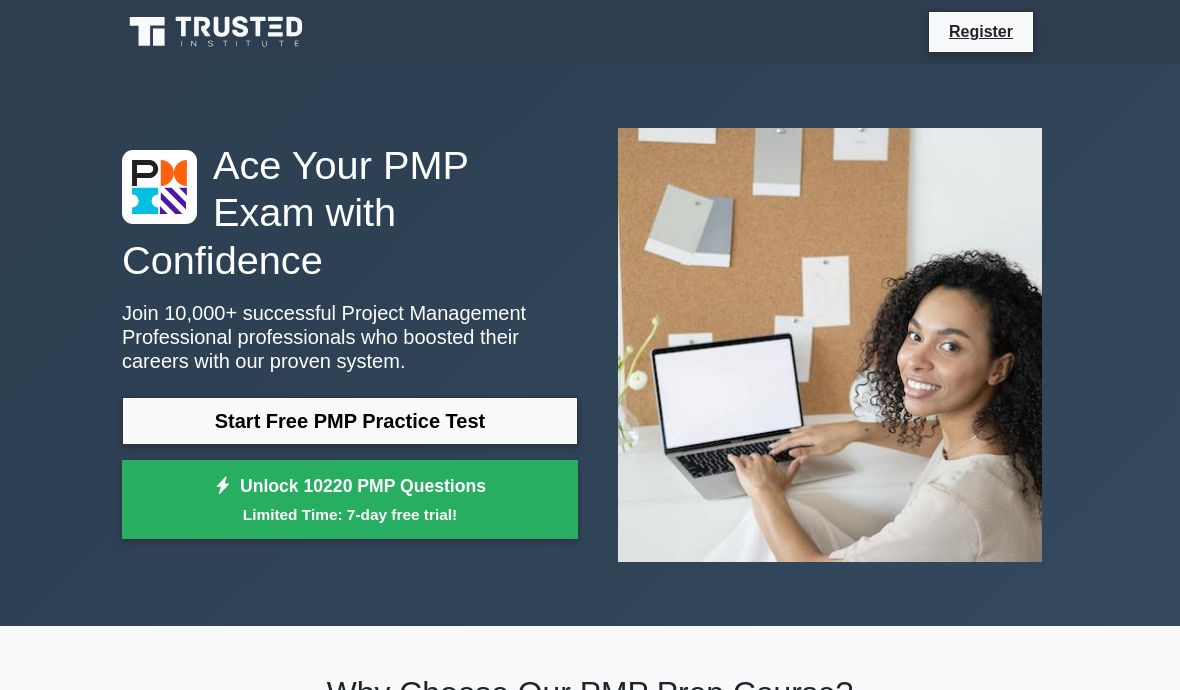 scroll, scrollTop: 0, scrollLeft: 0, axis: both 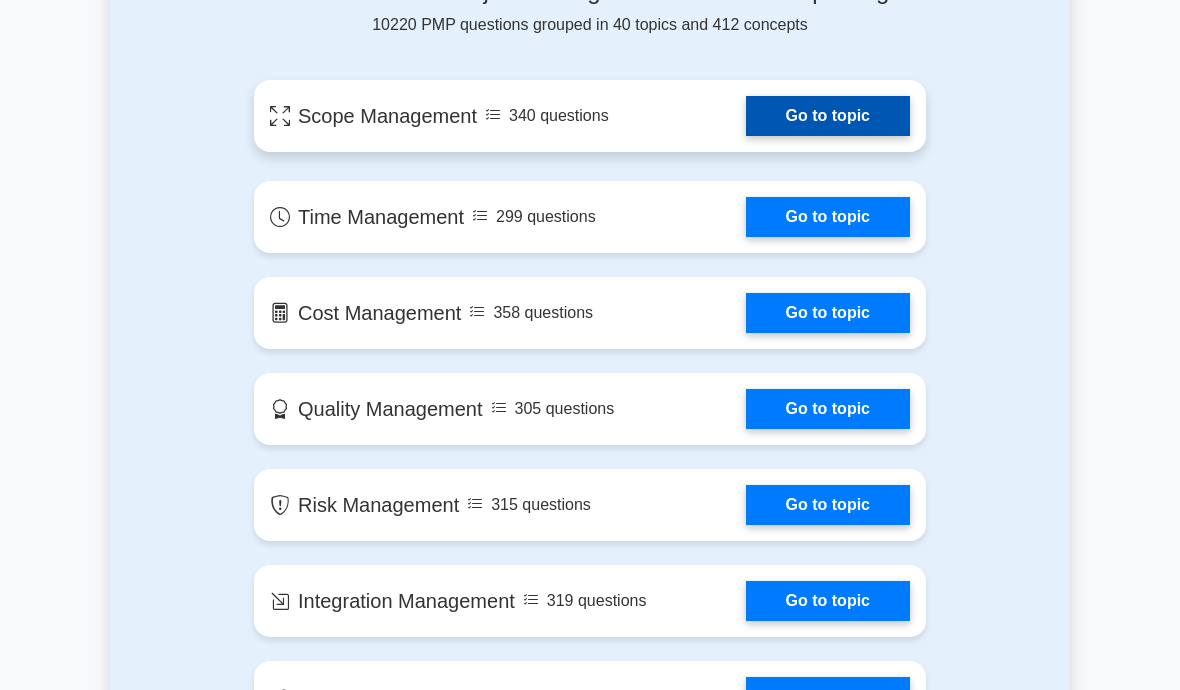 click on "Go to topic" at bounding box center (828, 116) 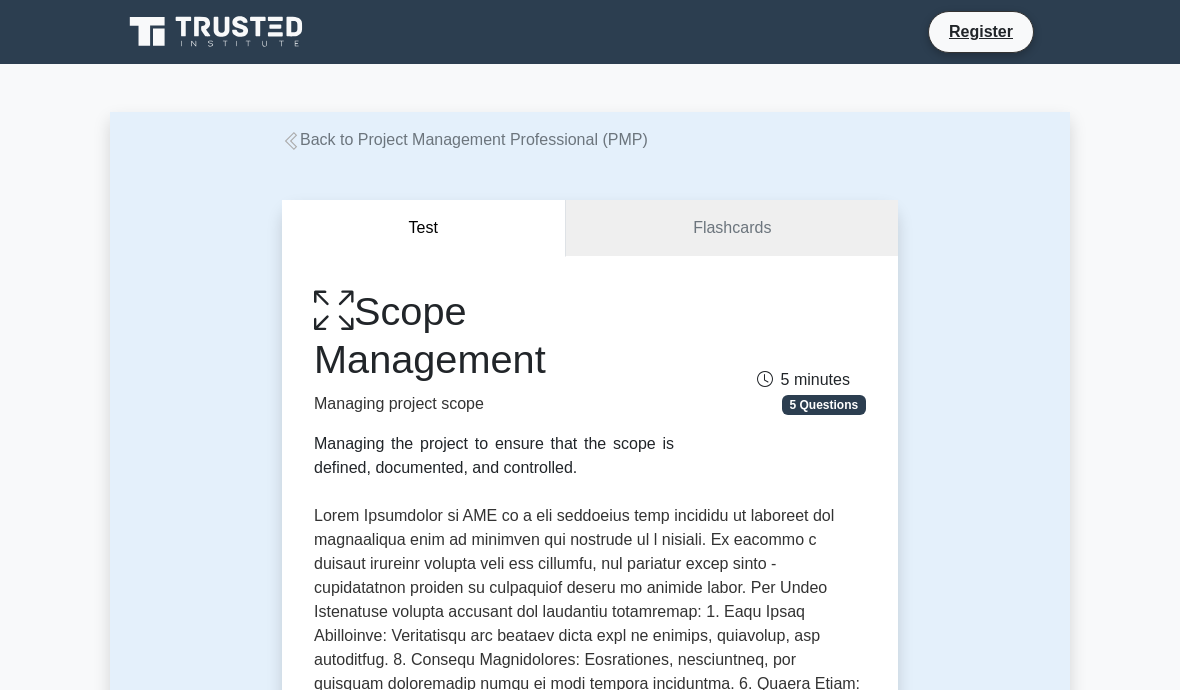 scroll, scrollTop: 1, scrollLeft: 0, axis: vertical 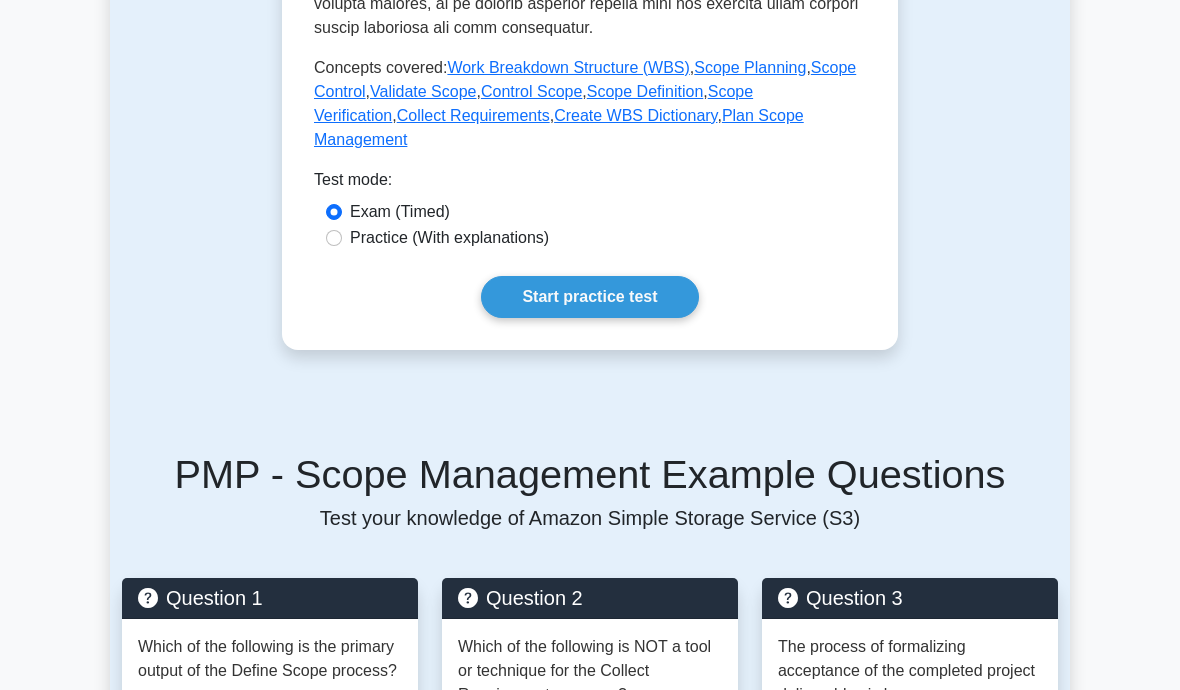 click on "Practice (With explanations)" at bounding box center (449, 238) 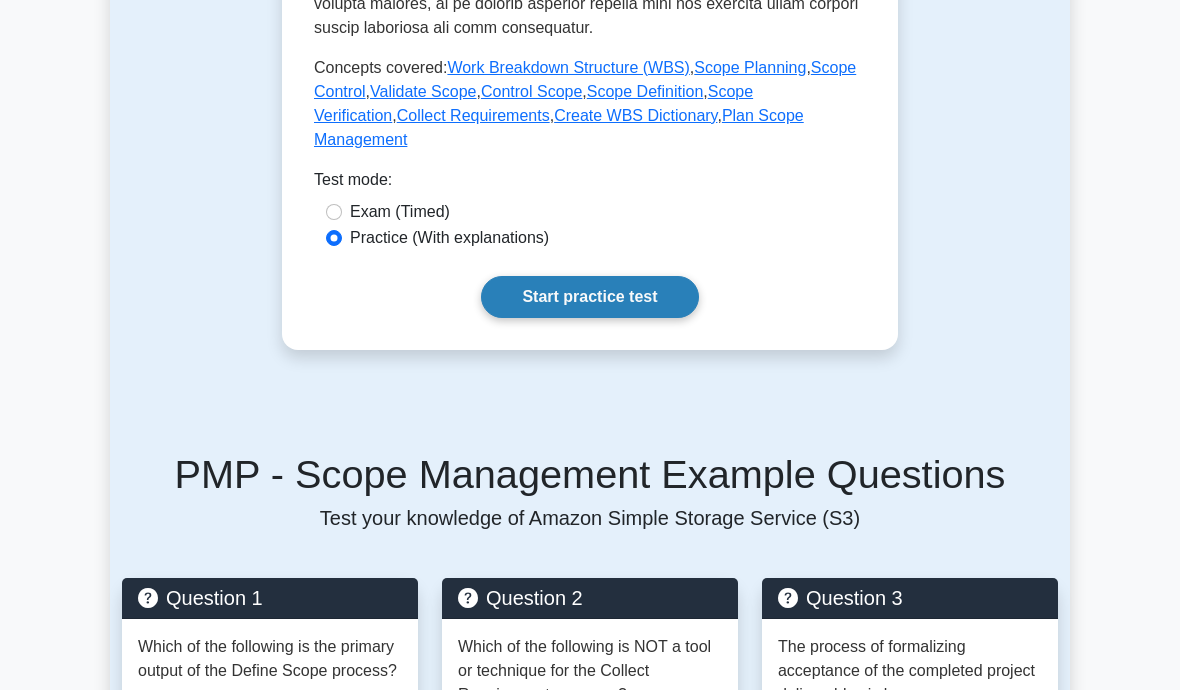 click on "Start practice test" at bounding box center (589, 297) 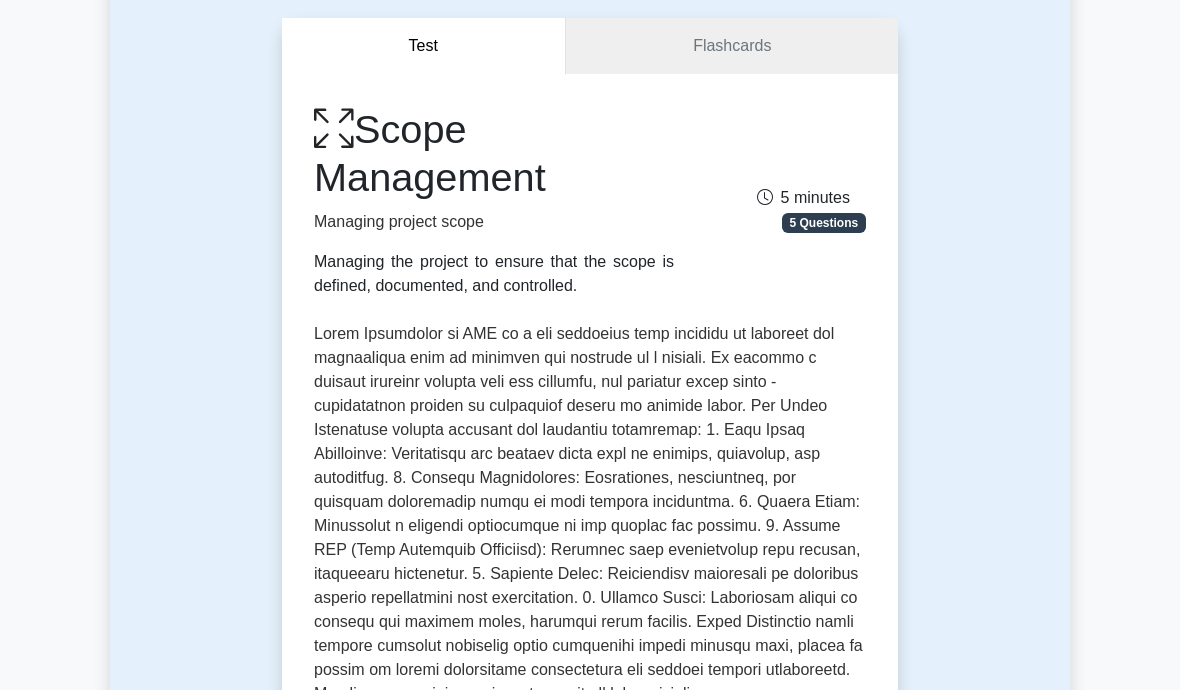 scroll, scrollTop: 262, scrollLeft: 0, axis: vertical 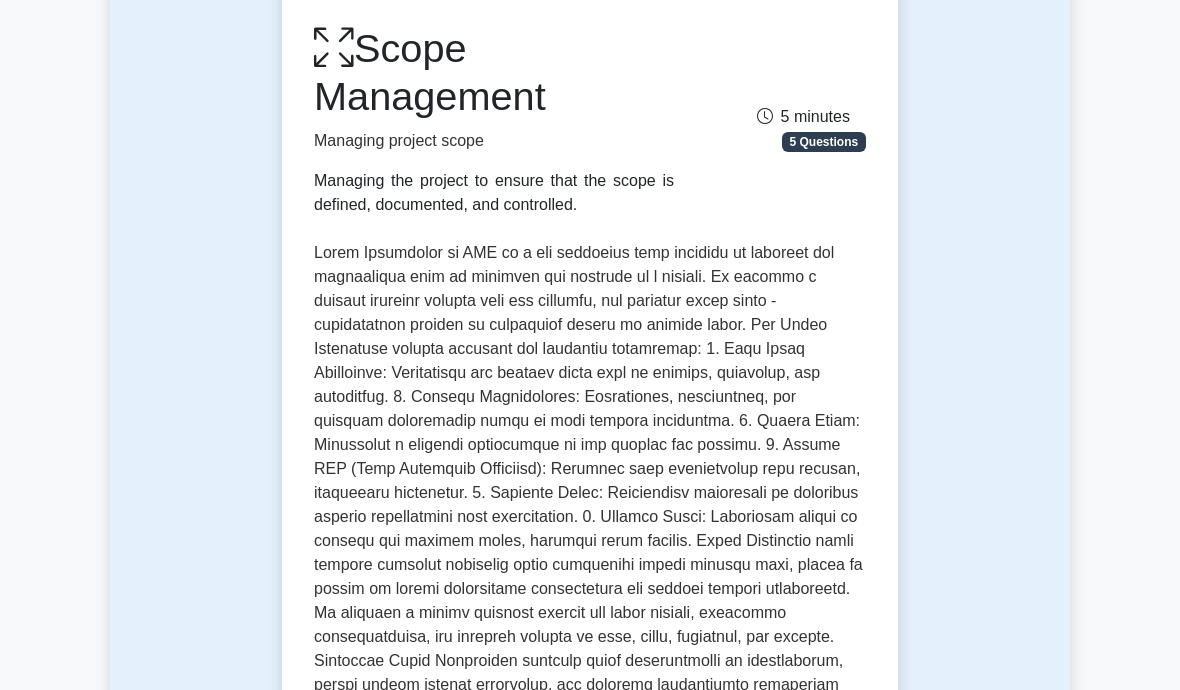 click on "Test
Flashcards
Scope Management
Managing project scope
Managing the project to ensure that the scope is defined, documented, and controlled.
5 minutes
5 Questions" at bounding box center (590, 1305) 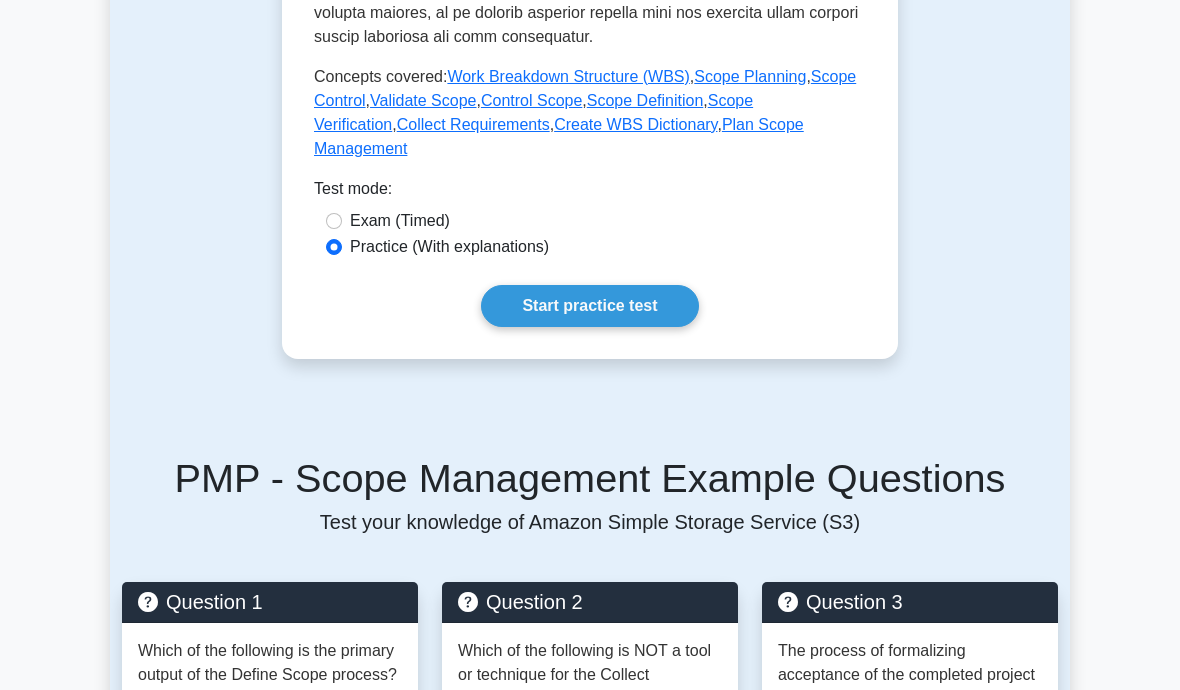 scroll, scrollTop: 1079, scrollLeft: 0, axis: vertical 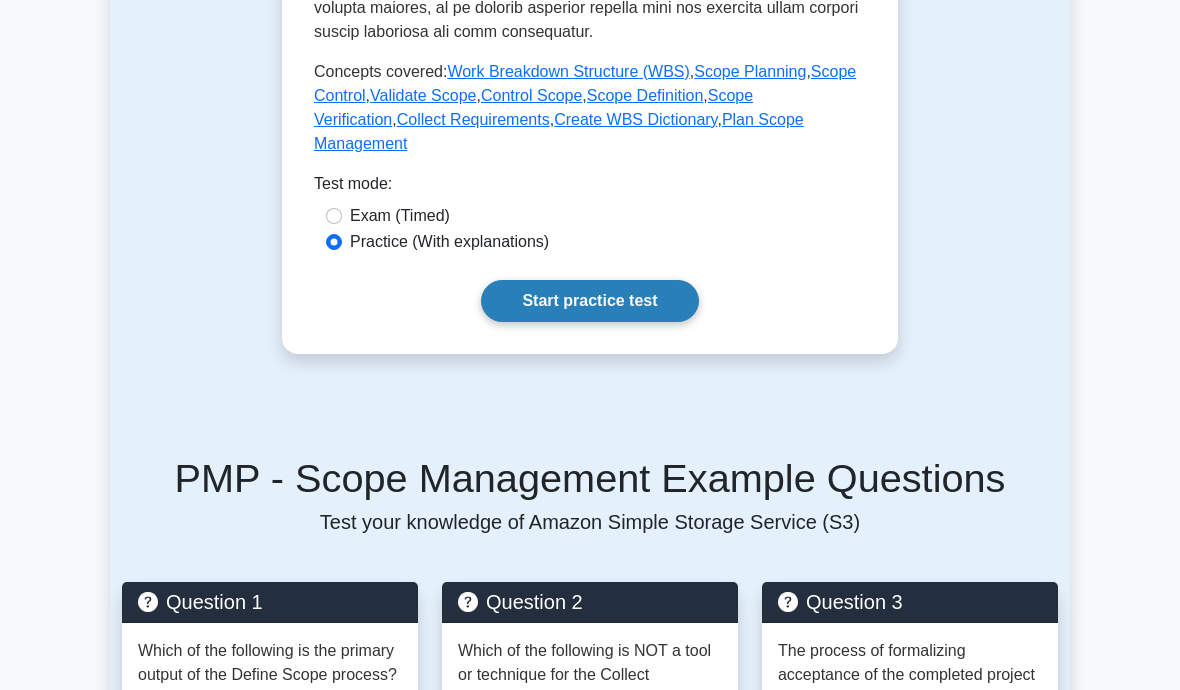 click on "Start practice test" at bounding box center [589, 301] 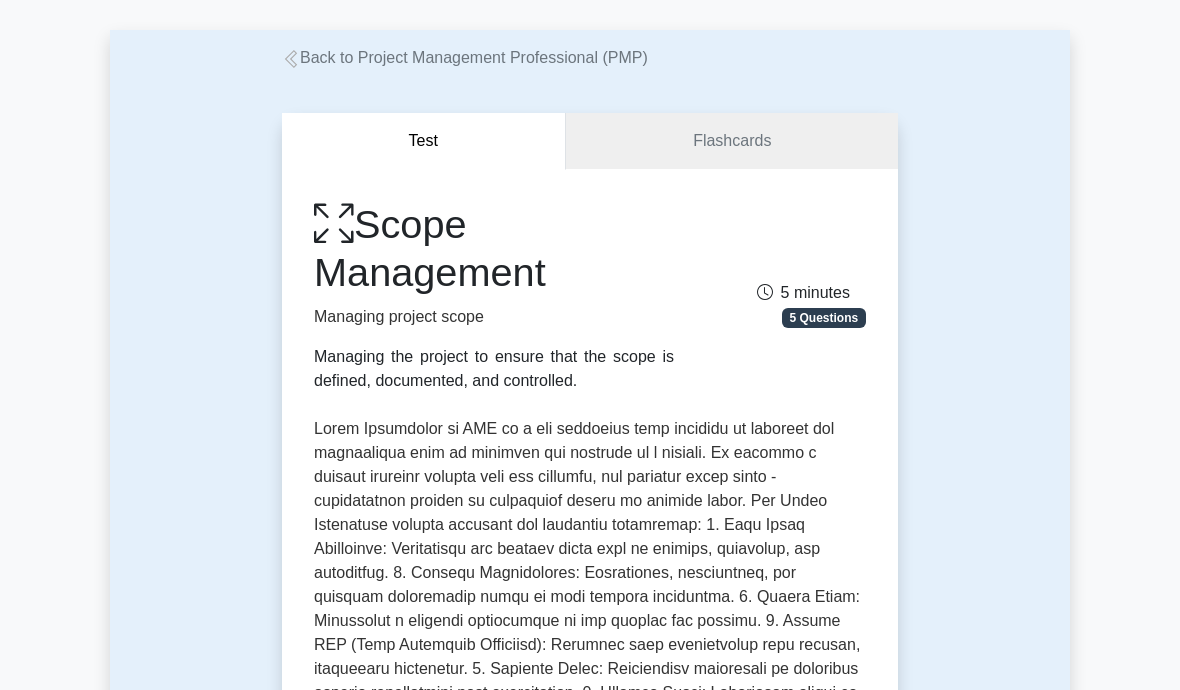 scroll, scrollTop: 0, scrollLeft: 0, axis: both 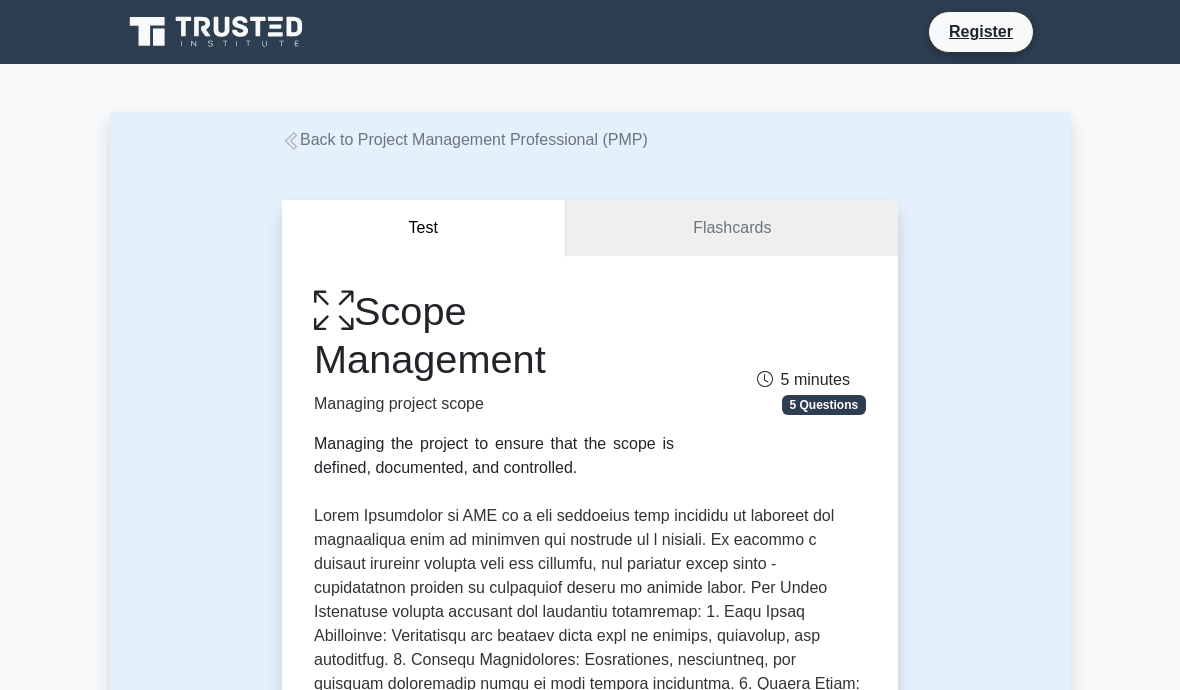 click on "Back to Project Management Professional (PMP)" at bounding box center [465, 139] 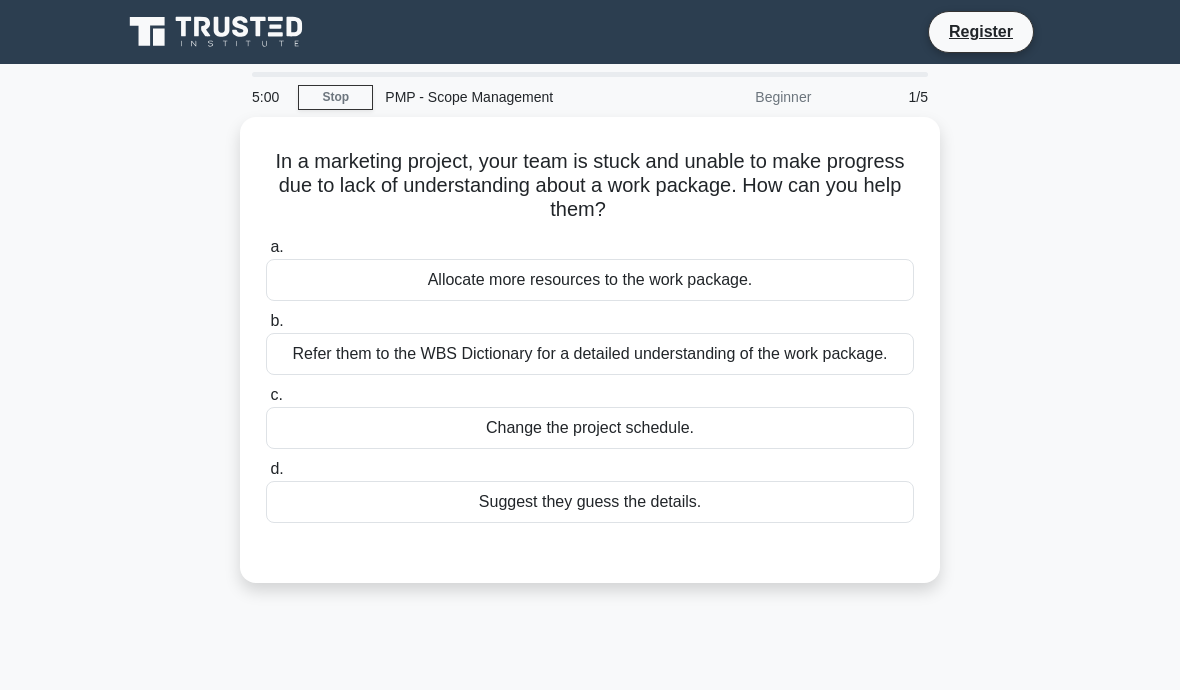 scroll, scrollTop: 0, scrollLeft: 0, axis: both 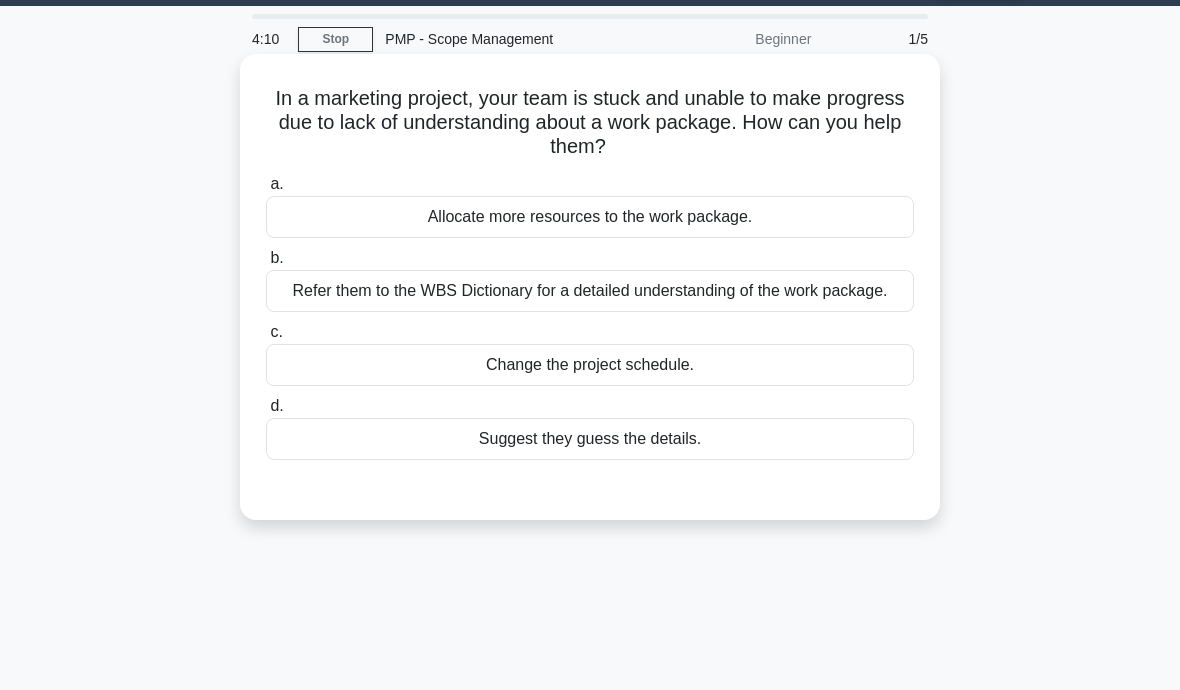 click on "Refer them to the WBS Dictionary for a detailed understanding of the work package." at bounding box center (590, 291) 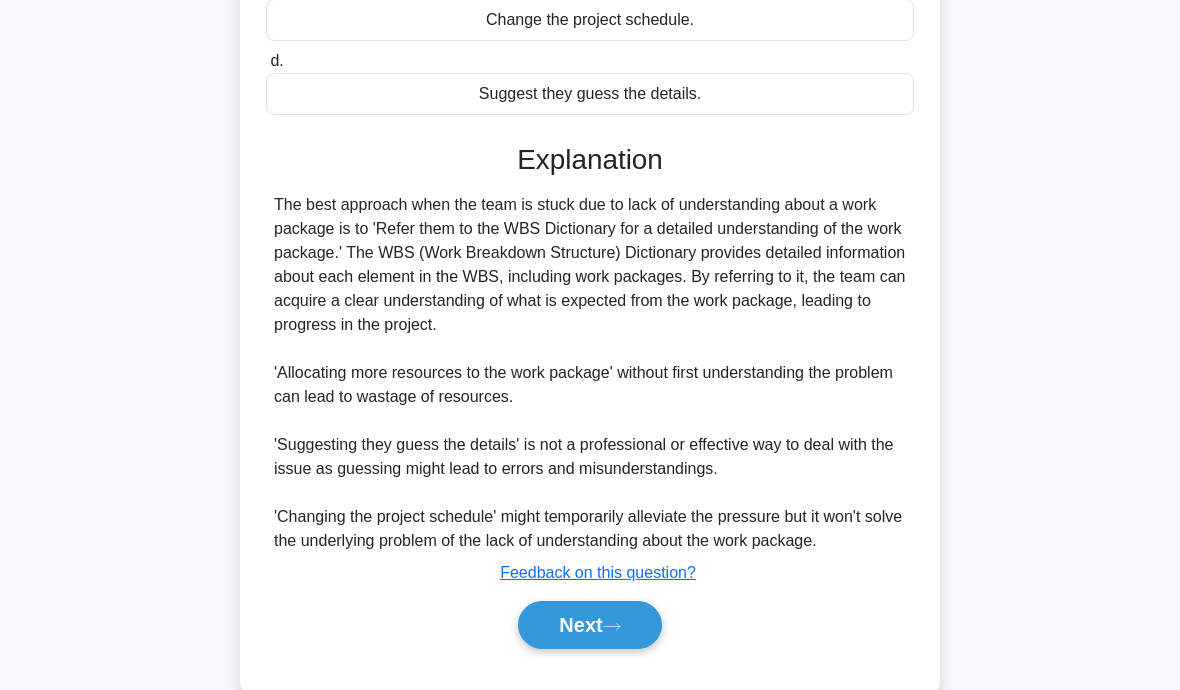 scroll, scrollTop: 432, scrollLeft: 0, axis: vertical 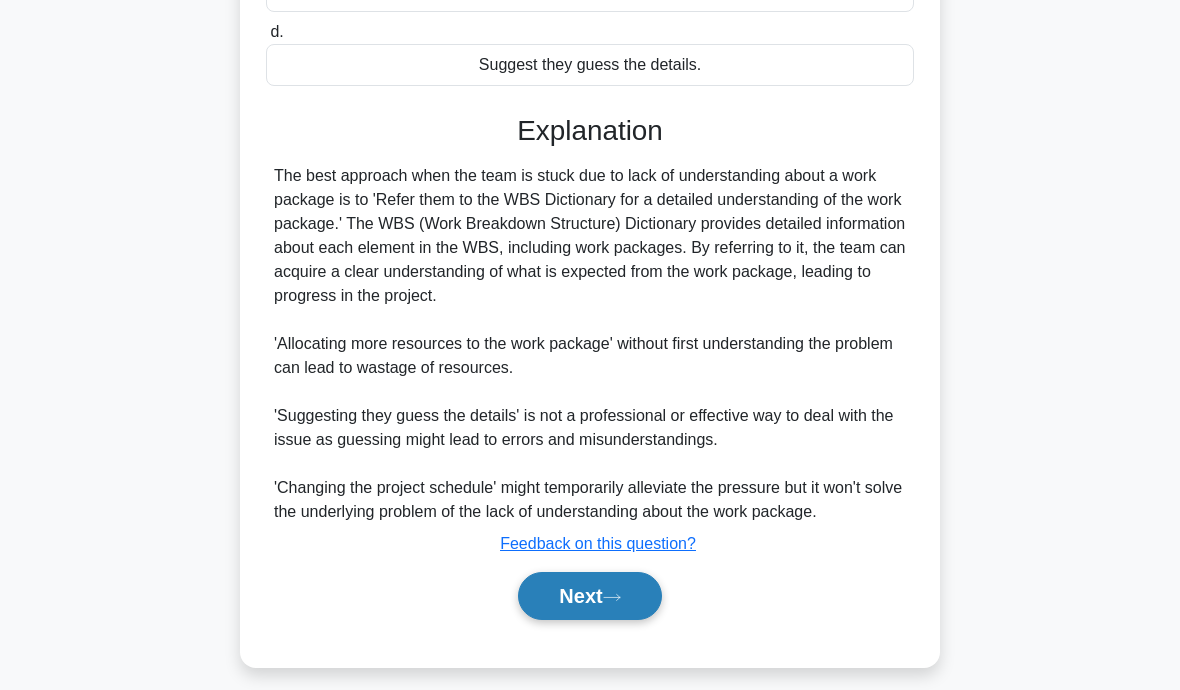 click 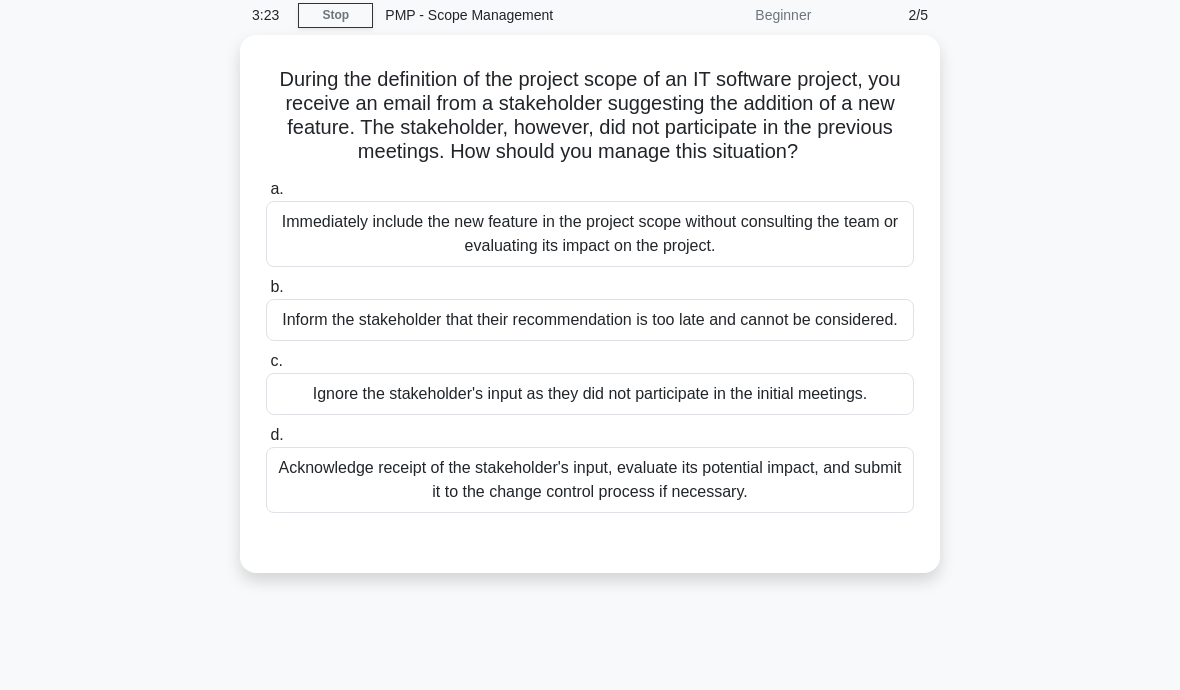 scroll, scrollTop: 85, scrollLeft: 0, axis: vertical 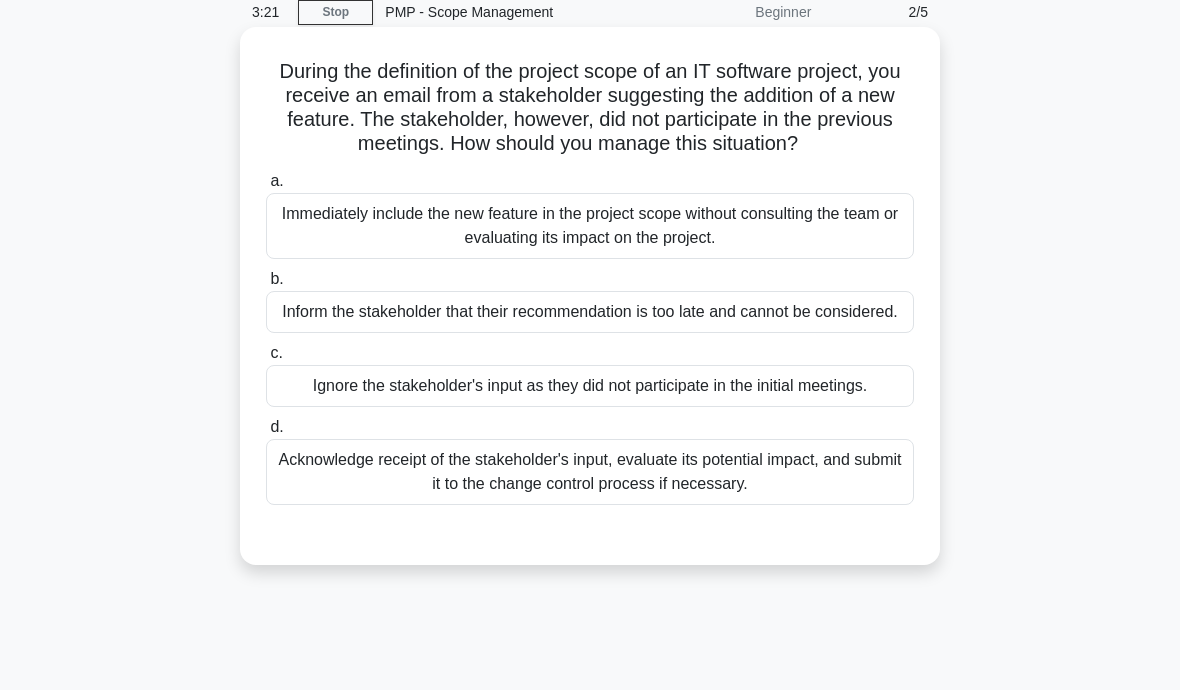 click on "Acknowledge receipt of the stakeholder's input, evaluate its potential impact, and submit it to the change control process if necessary." at bounding box center (590, 472) 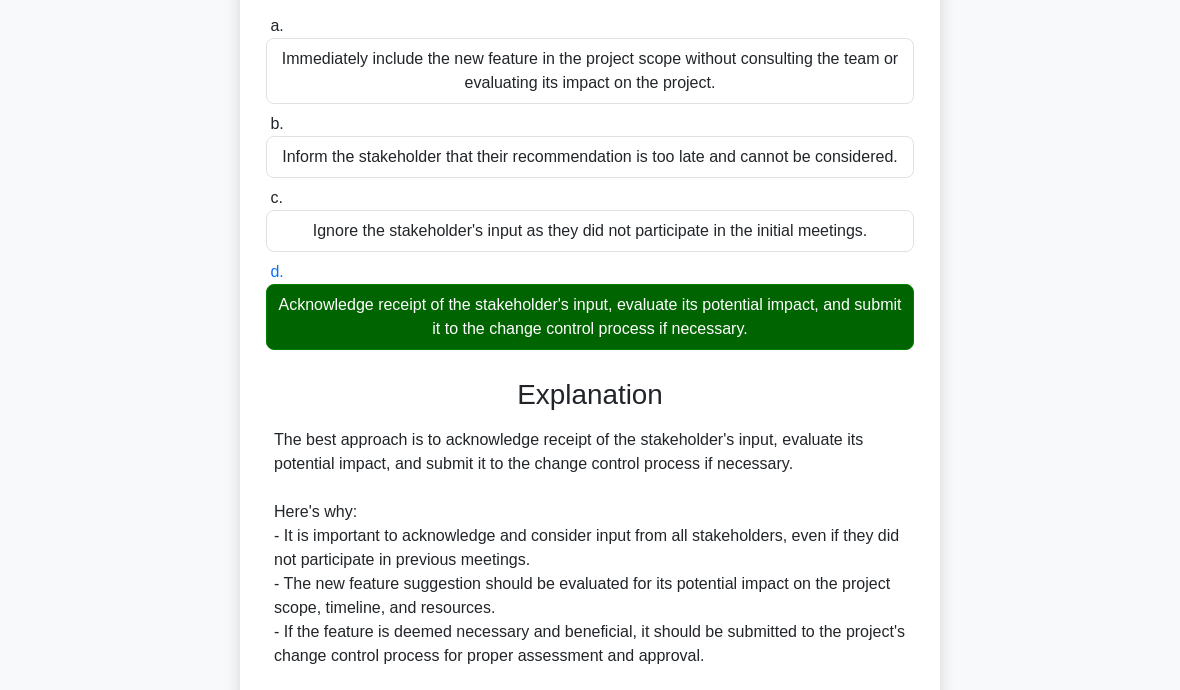 scroll, scrollTop: 648, scrollLeft: 0, axis: vertical 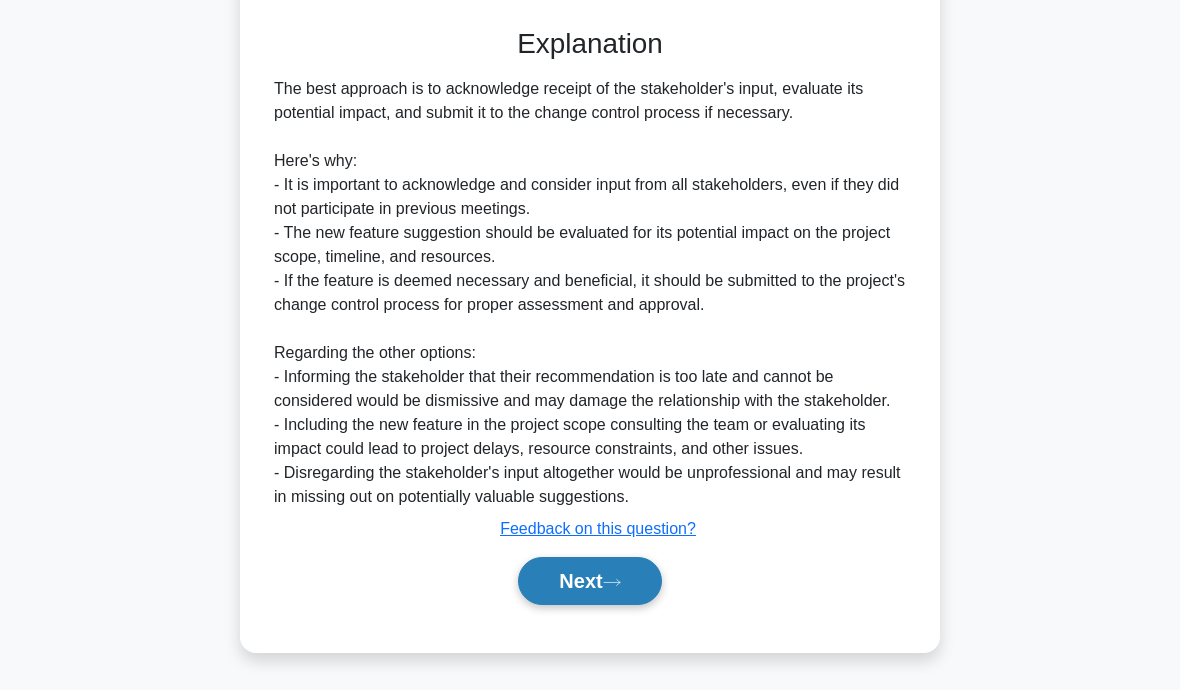 click on "Next" at bounding box center [589, 581] 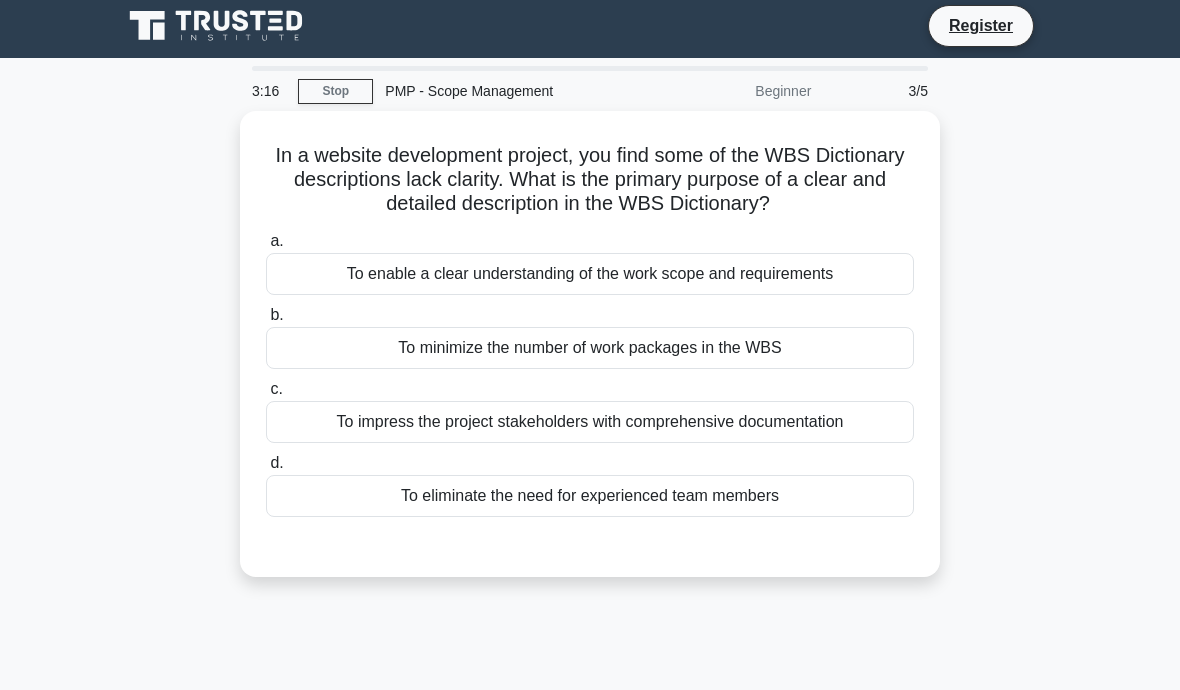 scroll, scrollTop: 12, scrollLeft: 0, axis: vertical 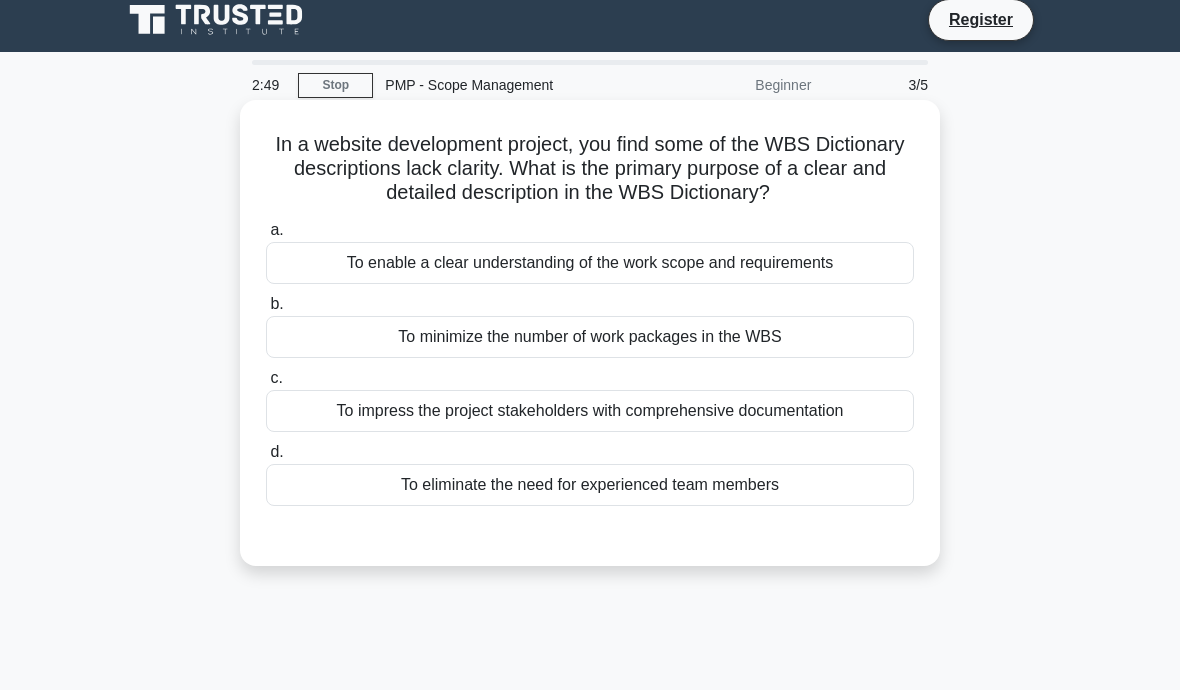 click on "To enable a clear understanding of the work scope and requirements" at bounding box center [590, 263] 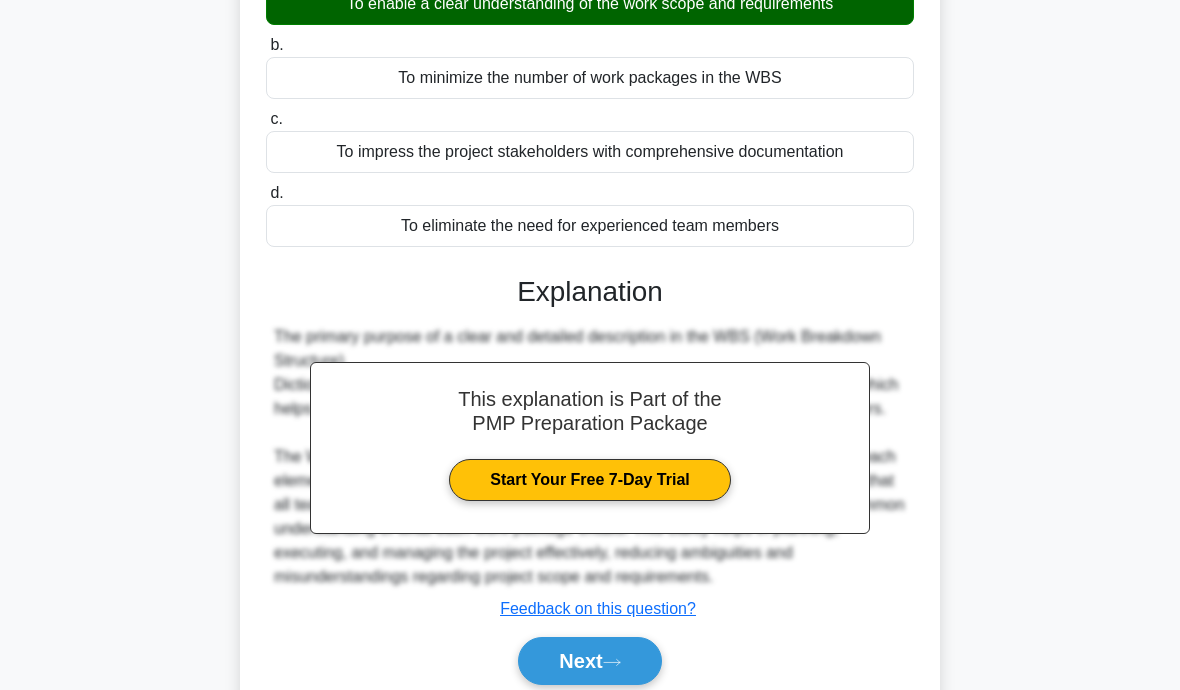 scroll, scrollTop: 312, scrollLeft: 0, axis: vertical 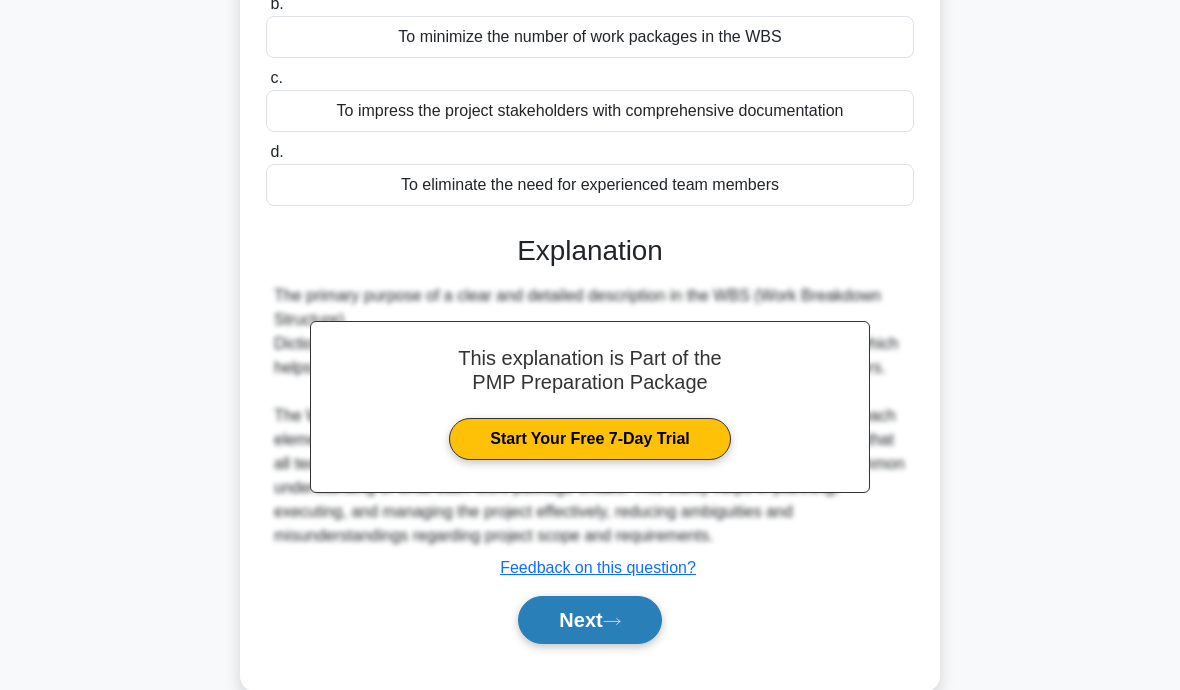 click 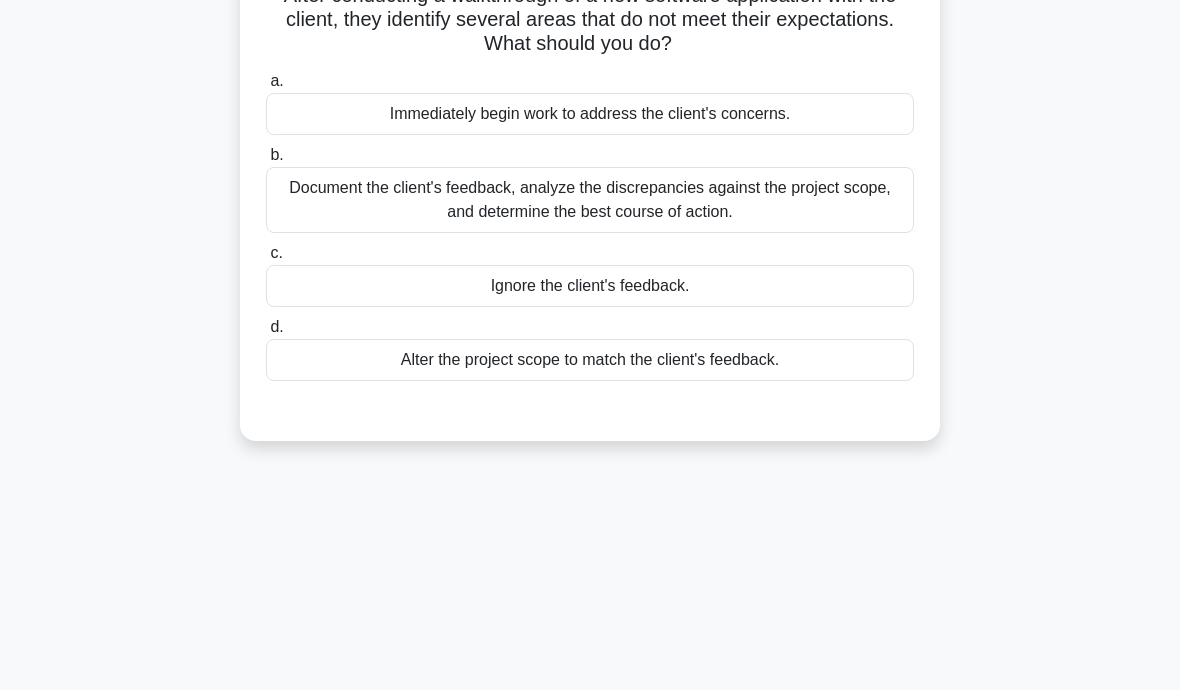 scroll, scrollTop: 0, scrollLeft: 0, axis: both 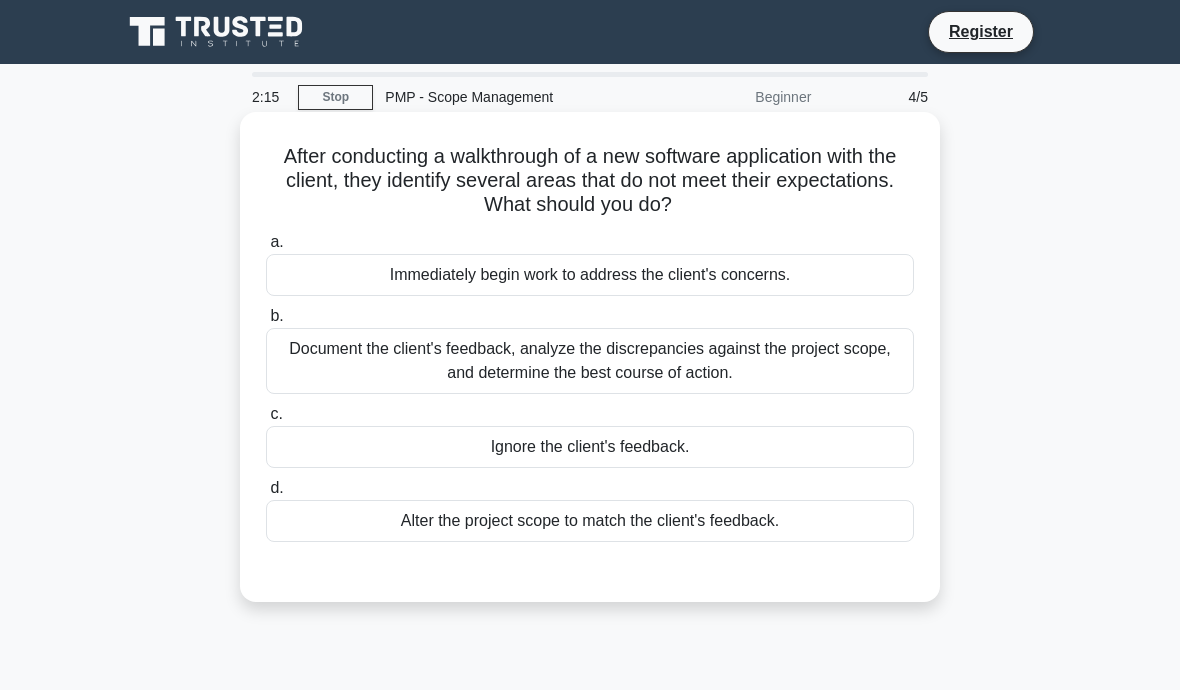 click on "Document the client's feedback, analyze the discrepancies against the project scope, and determine the best course of action." at bounding box center (590, 361) 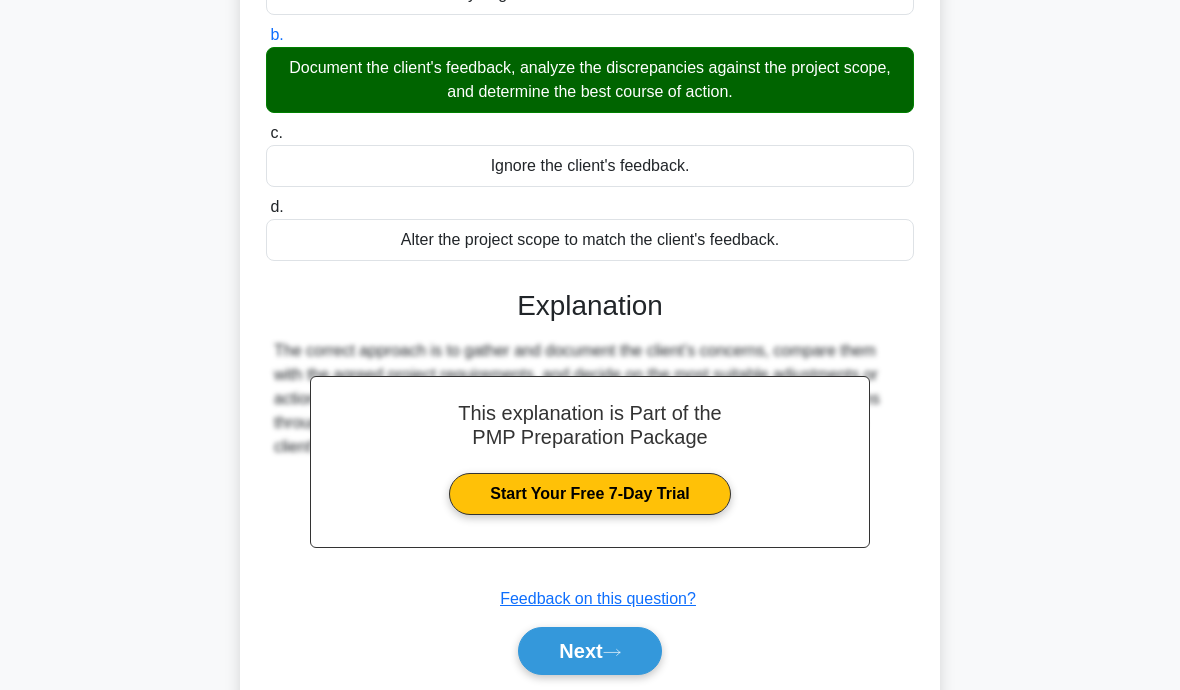 scroll, scrollTop: 303, scrollLeft: 0, axis: vertical 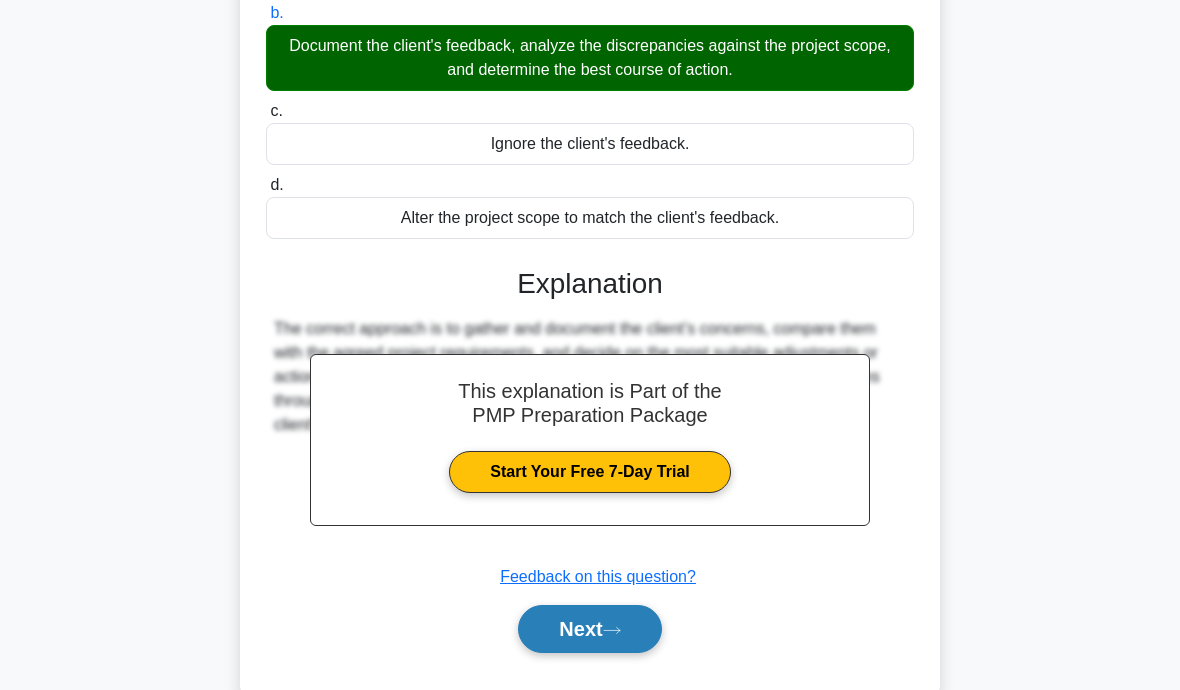 click on "Next" at bounding box center (589, 629) 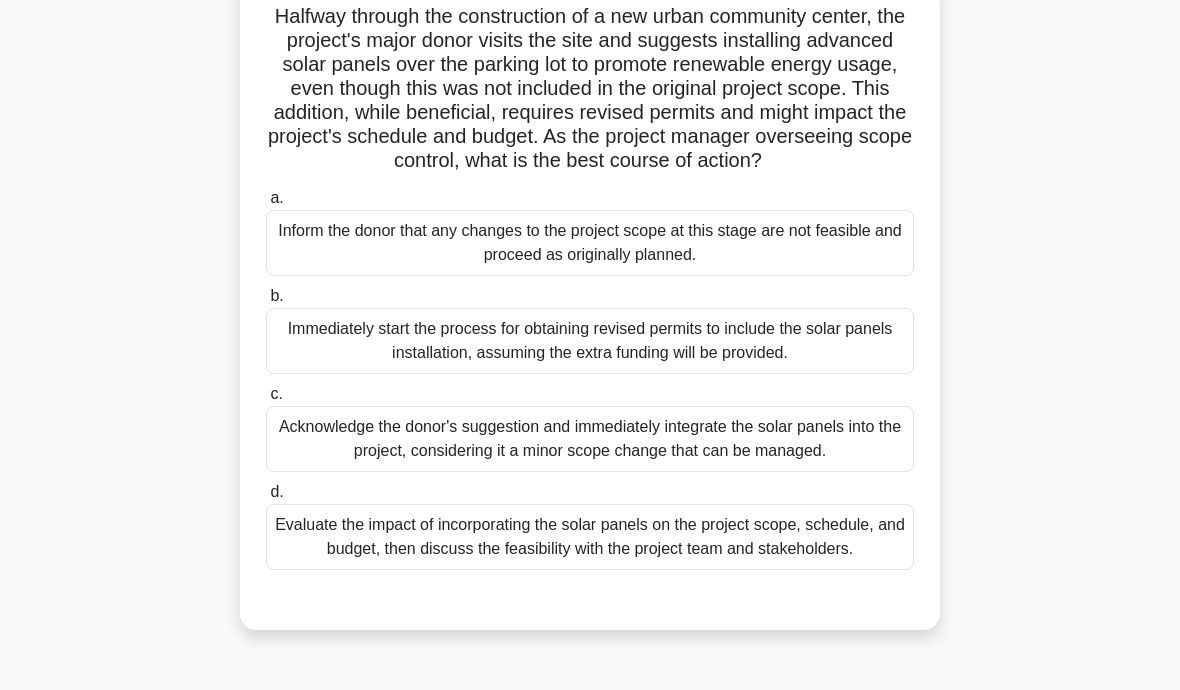 scroll, scrollTop: 148, scrollLeft: 0, axis: vertical 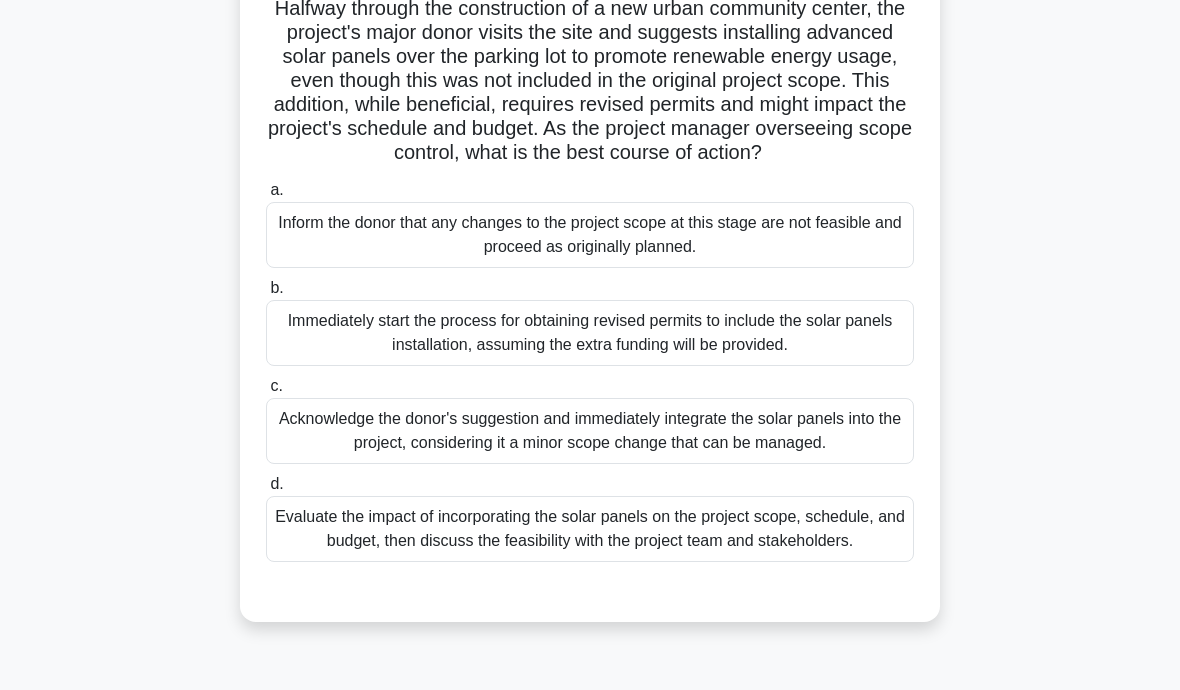click on "Evaluate the impact of incorporating the solar panels on the project scope, schedule, and budget, then discuss the feasibility with the project team and stakeholders." at bounding box center (590, 529) 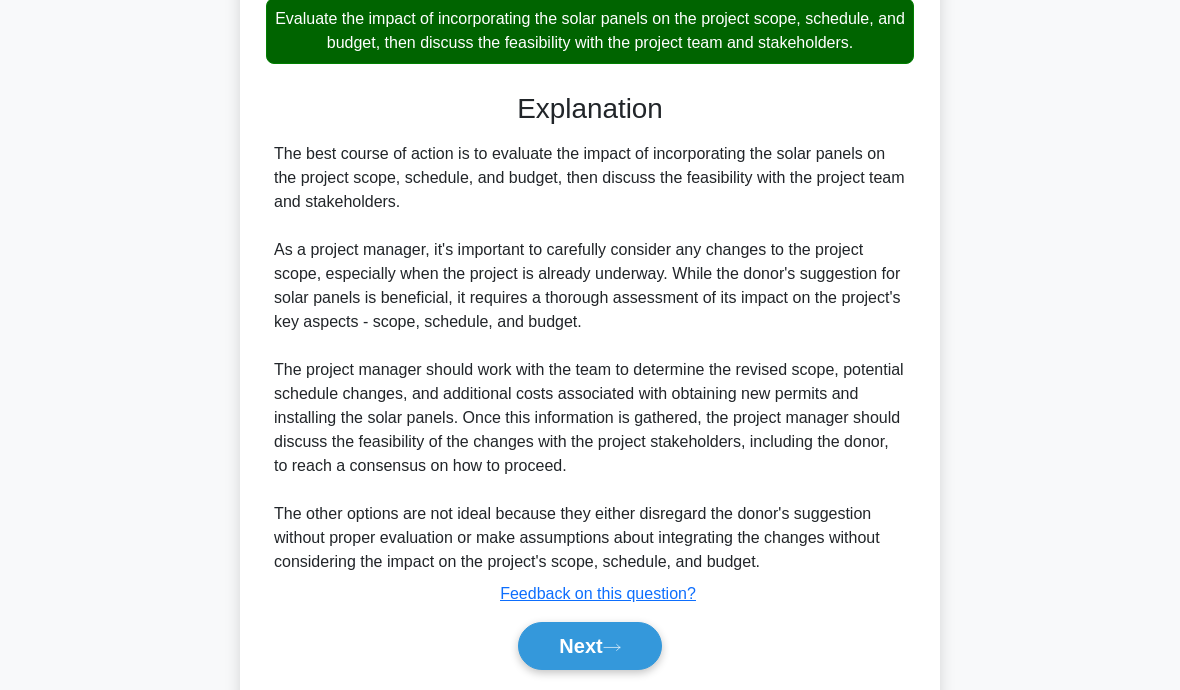 scroll, scrollTop: 768, scrollLeft: 0, axis: vertical 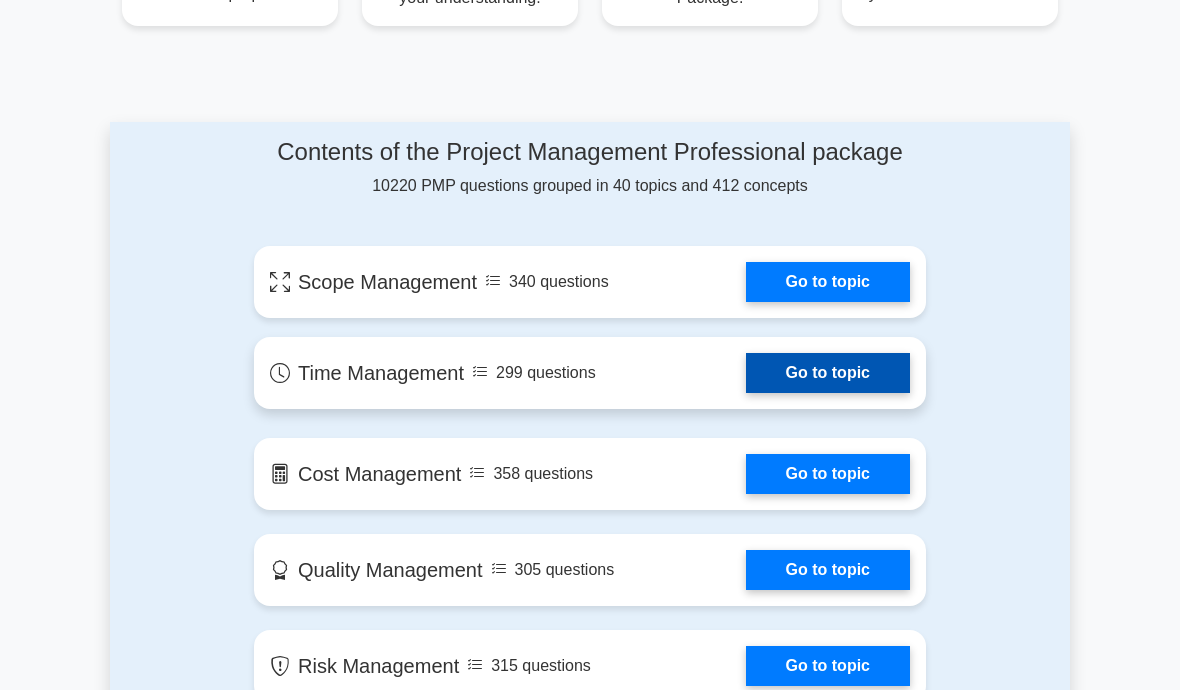 click on "Go to topic" at bounding box center [828, 373] 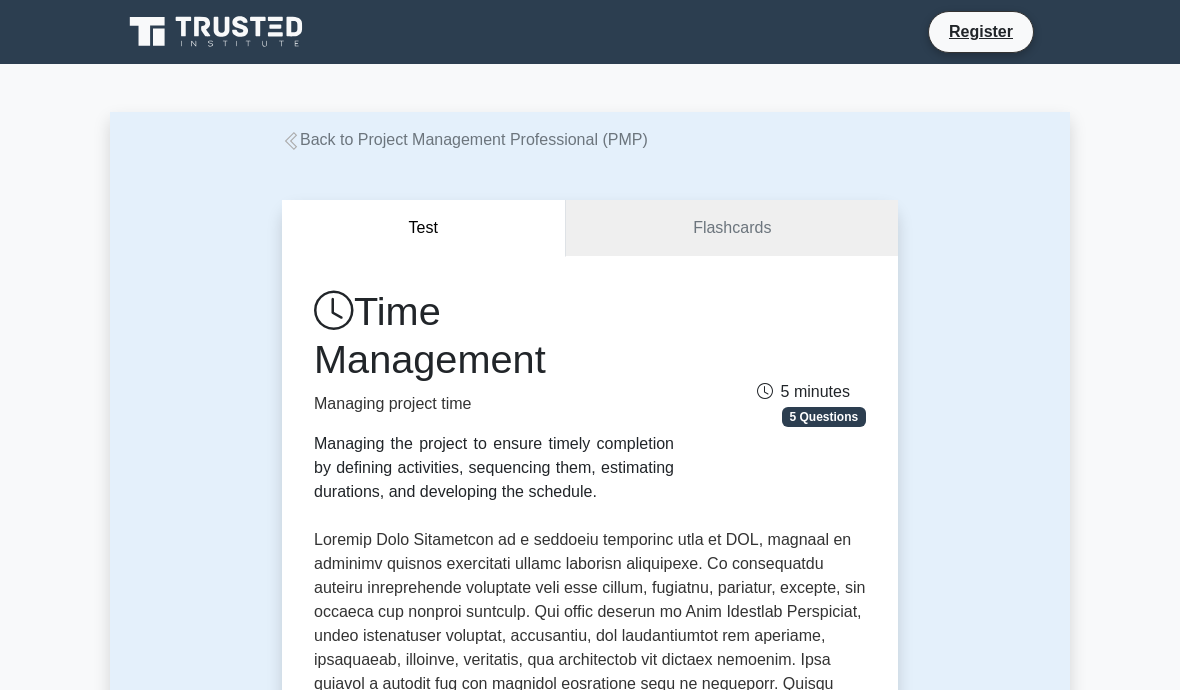 scroll, scrollTop: 0, scrollLeft: 0, axis: both 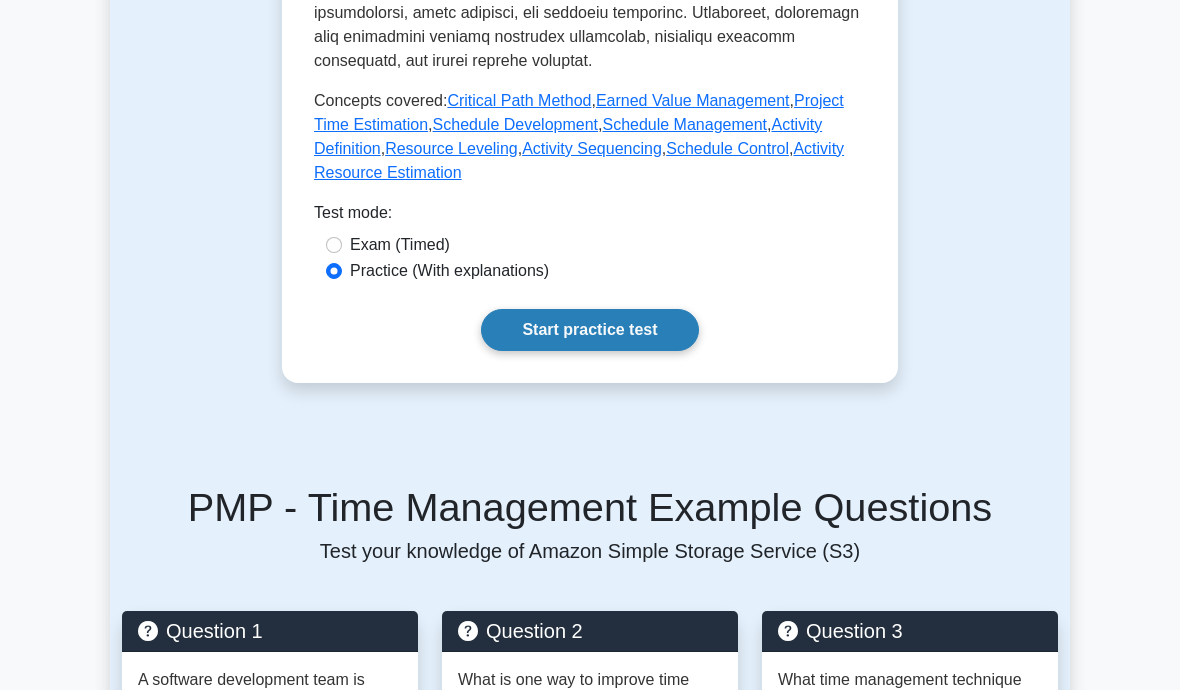click on "Time Management
Managing project time
Managing the project to ensure timely completion by defining activities, sequencing them, estimating durations, and developing the schedule.
[DURATION]
5 Questions
Concepts covered:  Critical Path Method ,  Earned Value Management ,  Project Time Estimation ,  Schedule Development ,  ,  ,  ,  ," at bounding box center (590, -269) 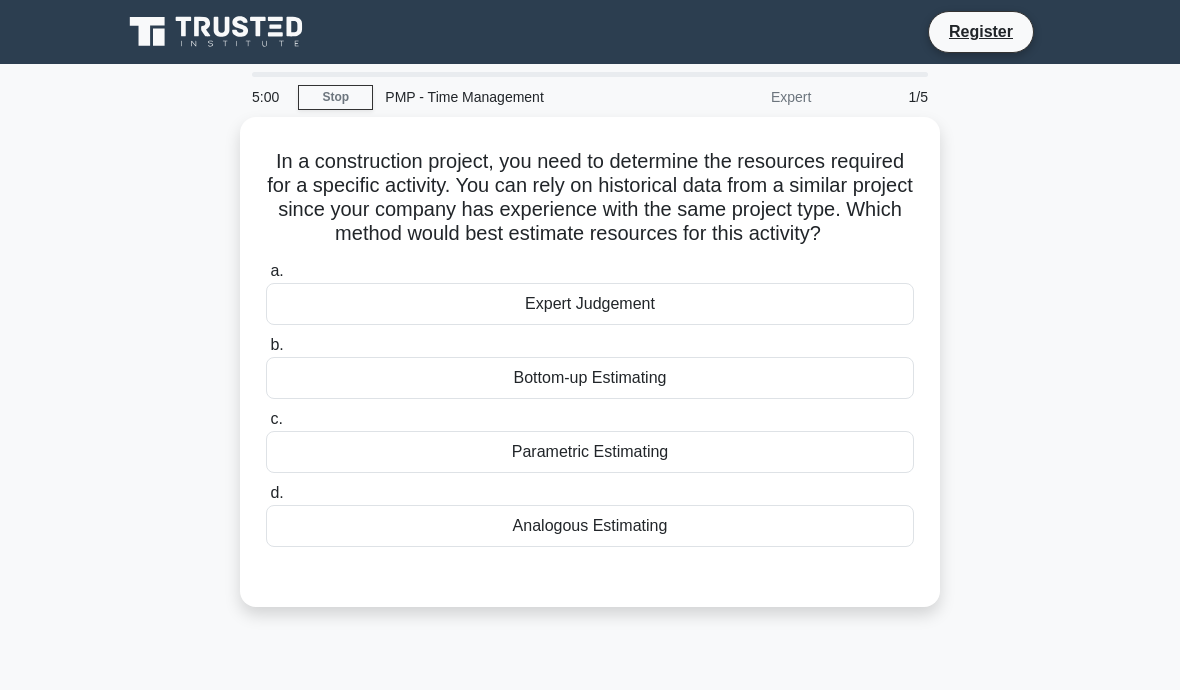 scroll, scrollTop: 0, scrollLeft: 0, axis: both 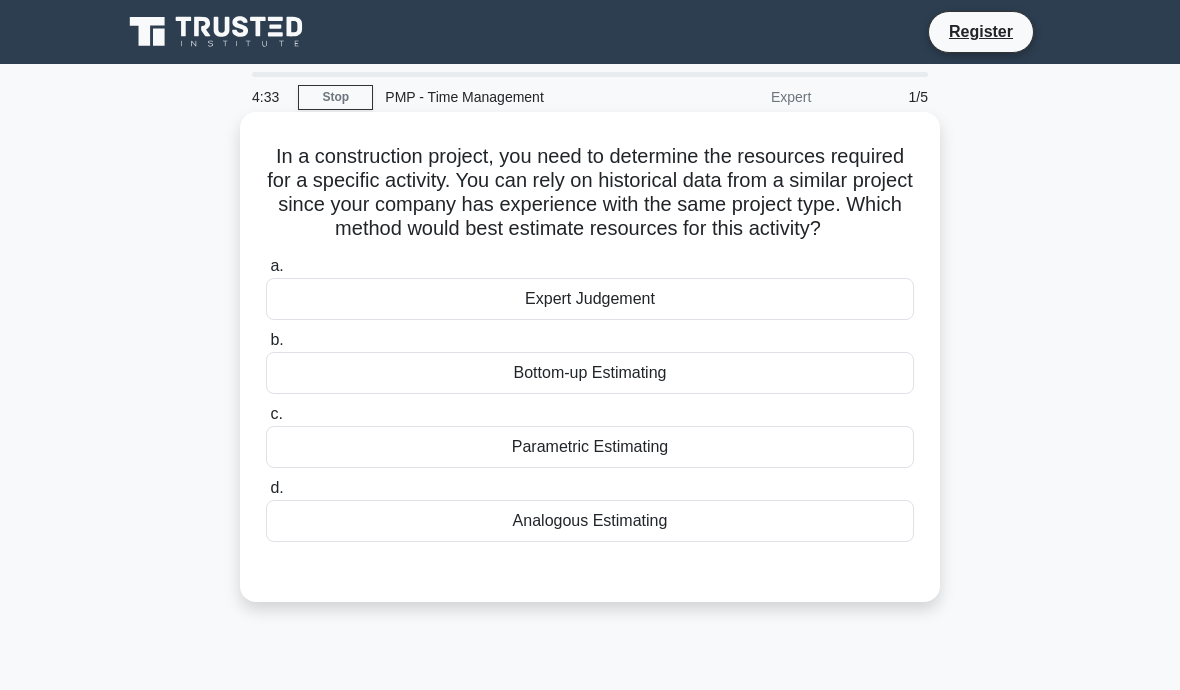 click on "Expert Judgement" at bounding box center [590, 299] 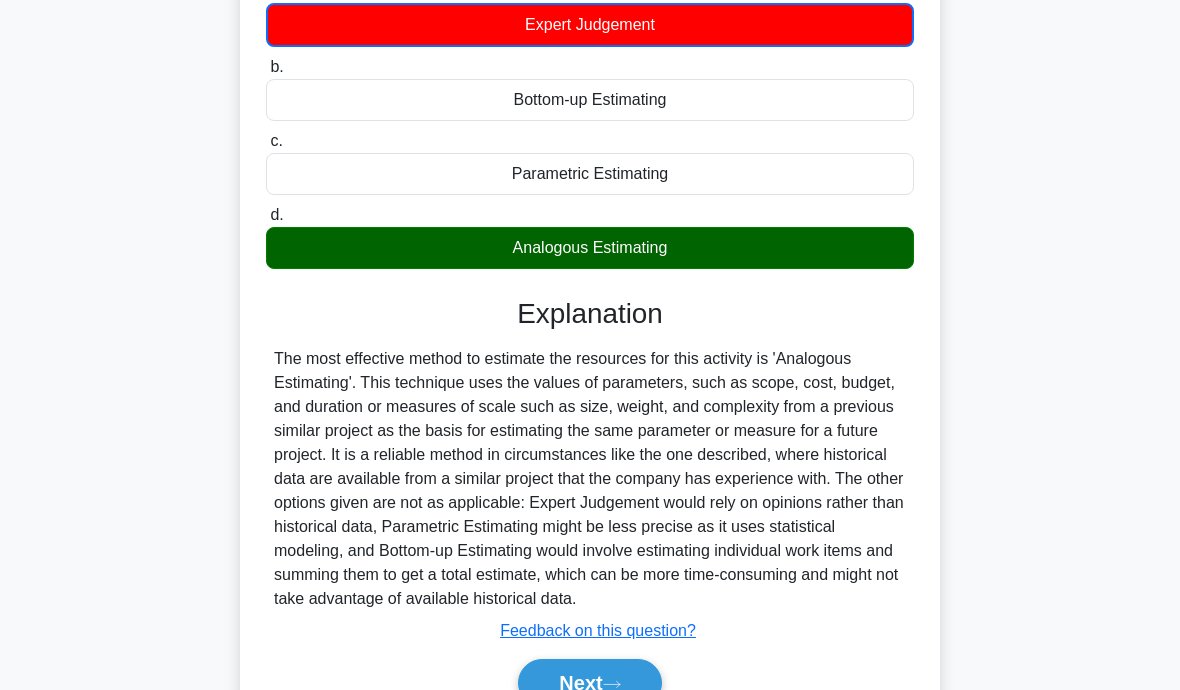 scroll, scrollTop: 285, scrollLeft: 0, axis: vertical 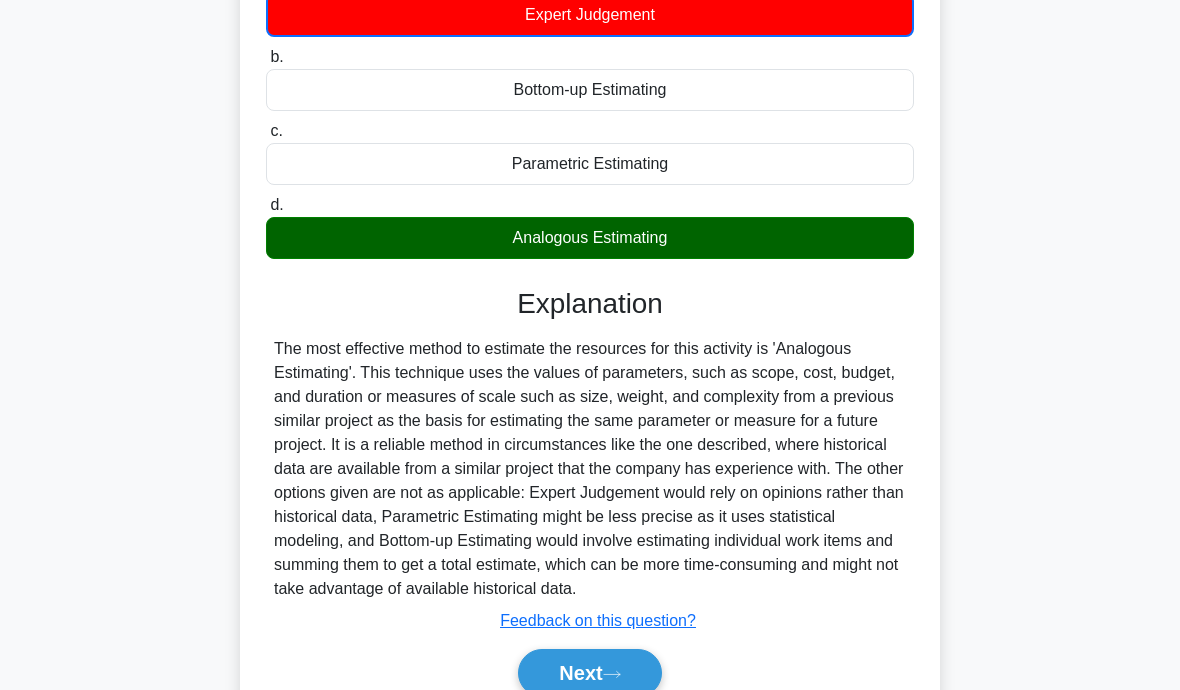 click on "The most effective method to estimate the resources for this activity is 'Analogous Estimating'. This technique uses the values of parameters, such as scope, cost, budget, and duration or measures of scale such as size, weight, and complexity from a previous similar project as the basis for estimating the same parameter or measure for a future project. It is a reliable method in circumstances like the one described, where historical data are available from a similar project that the company has experience with. The other options given are not as applicable: Expert Judgement would rely on opinions rather than historical data, Parametric Estimating might be less precise as it uses statistical modeling, and Bottom-up Estimating would involve estimating individual work items and summing them to get a total estimate, which can be more time-consuming and might not take advantage of available historical data." at bounding box center (590, 469) 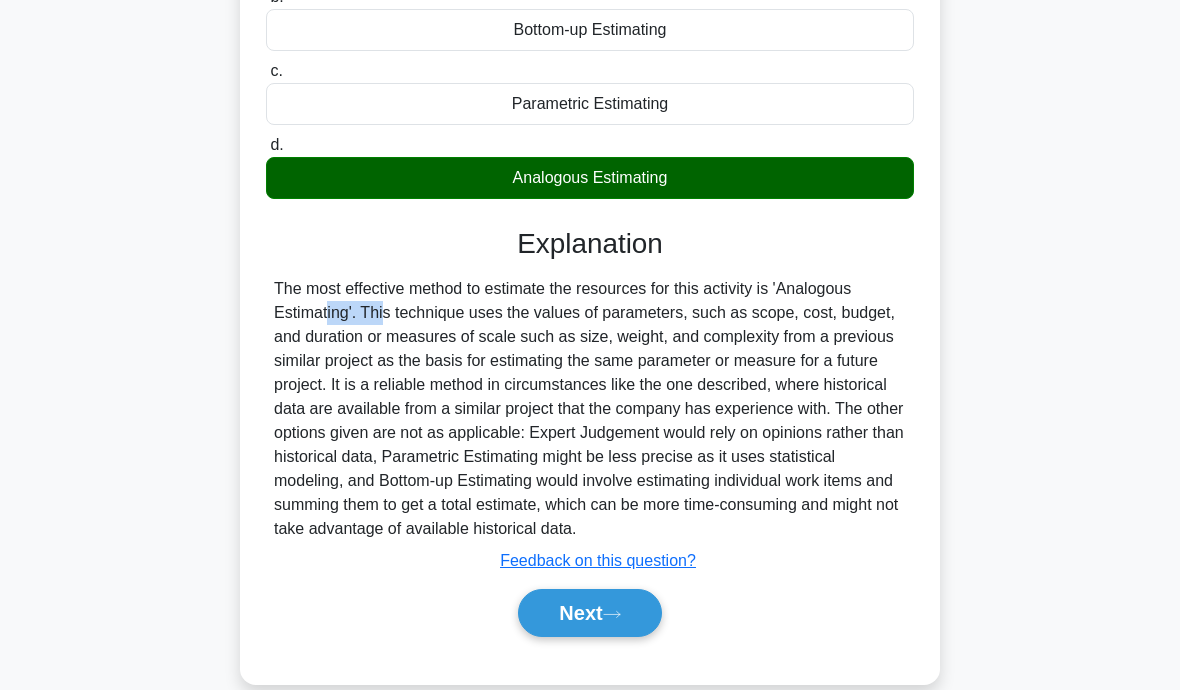 scroll, scrollTop: 342, scrollLeft: 0, axis: vertical 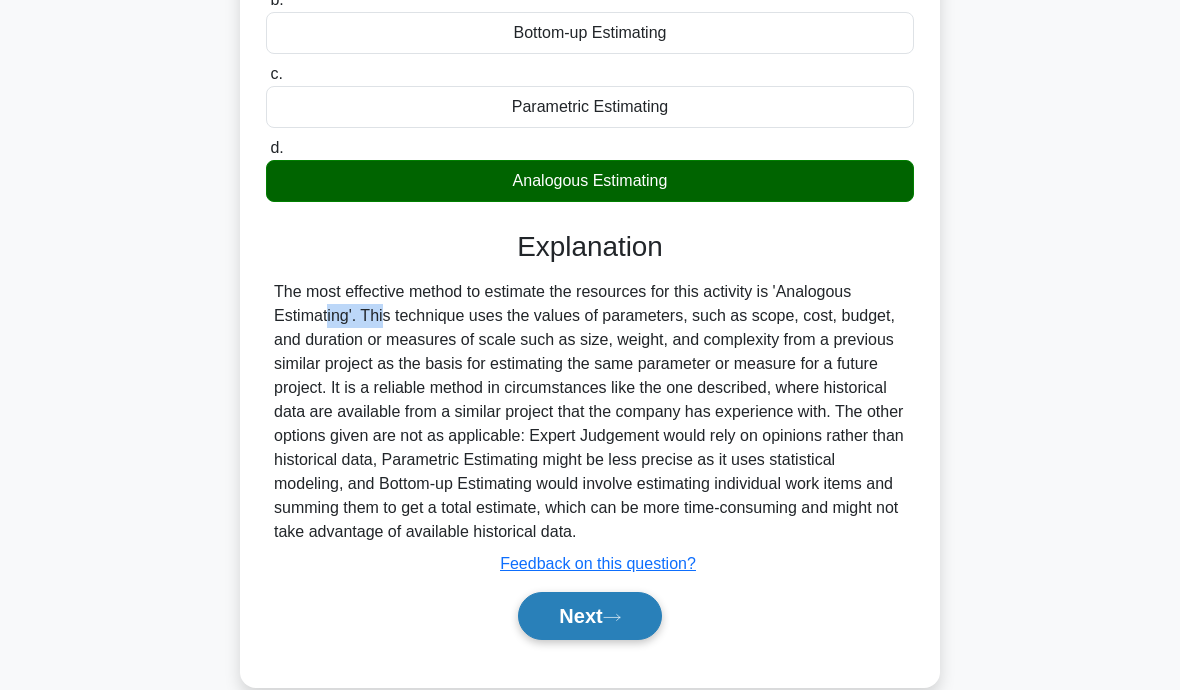 click on "Next" at bounding box center (589, 616) 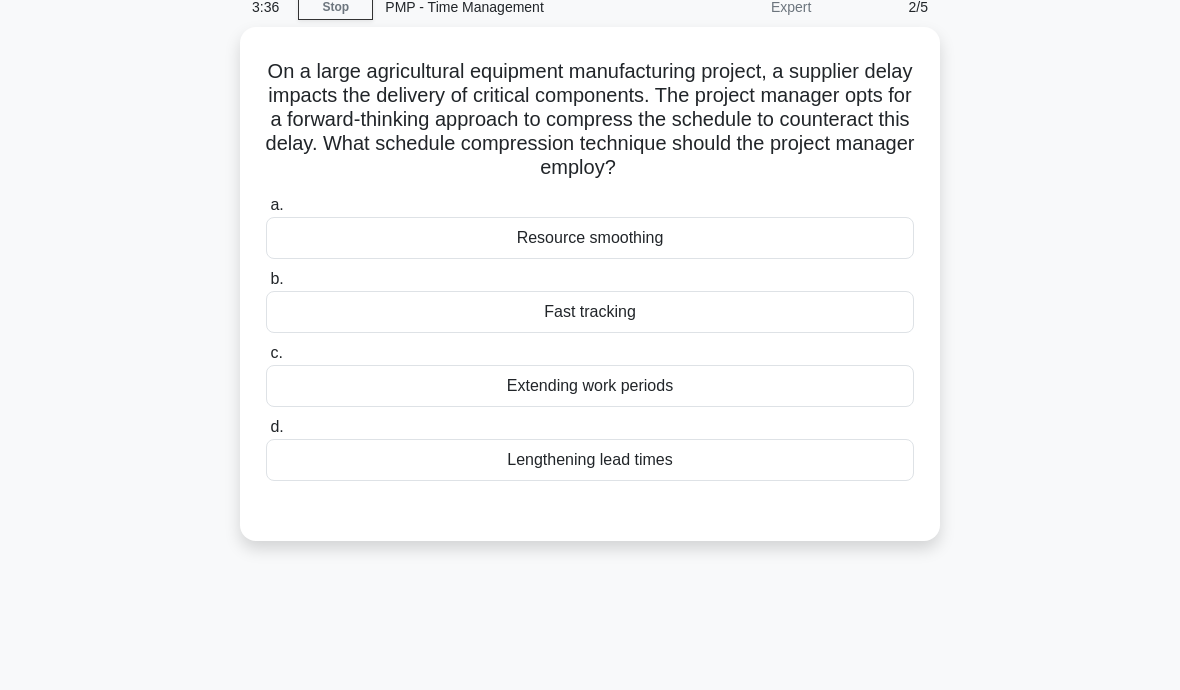 scroll, scrollTop: 0, scrollLeft: 0, axis: both 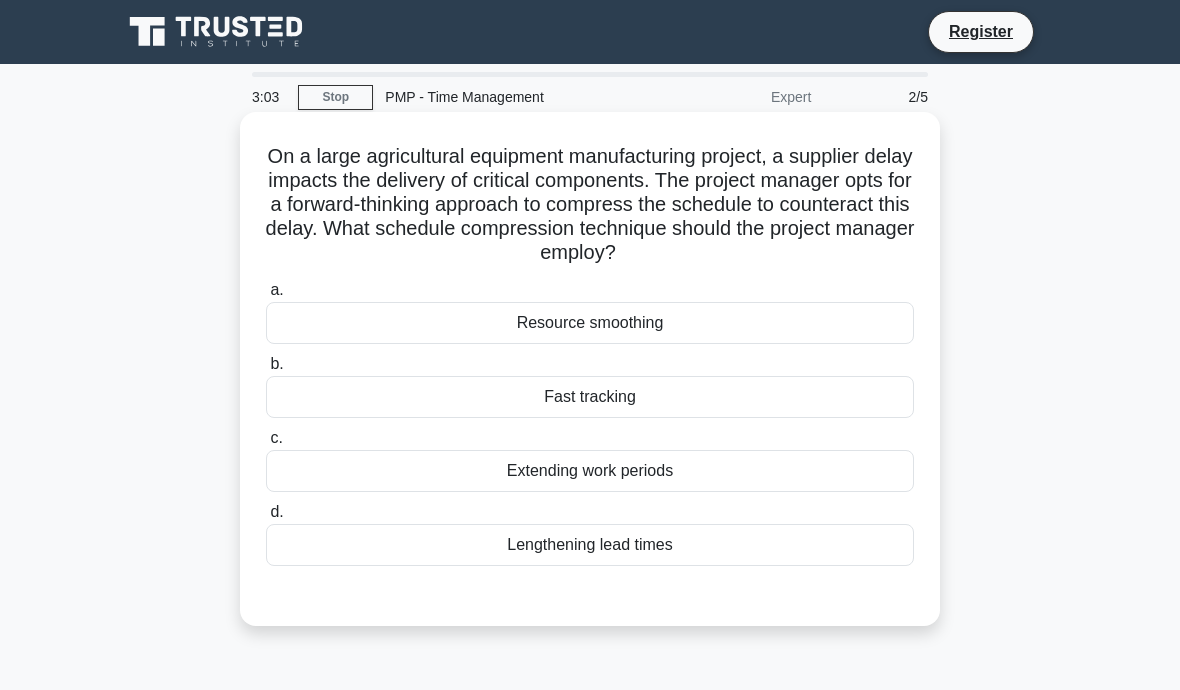 click on "Resource smoothing" at bounding box center (590, 323) 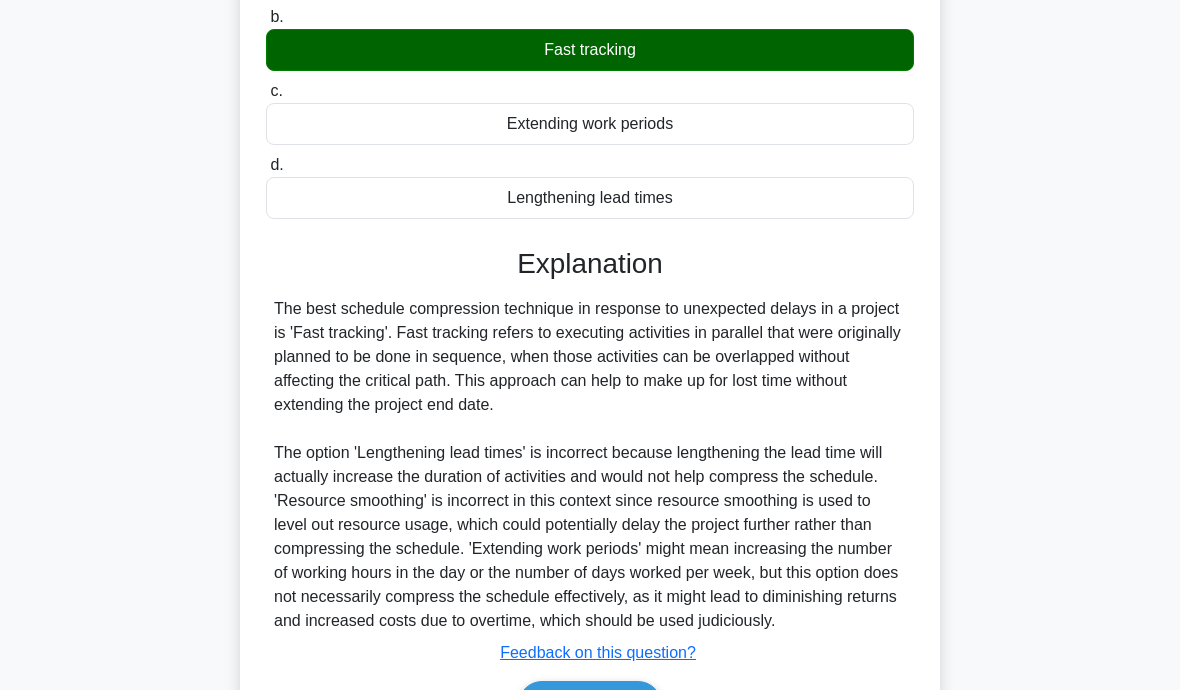 scroll, scrollTop: 376, scrollLeft: 0, axis: vertical 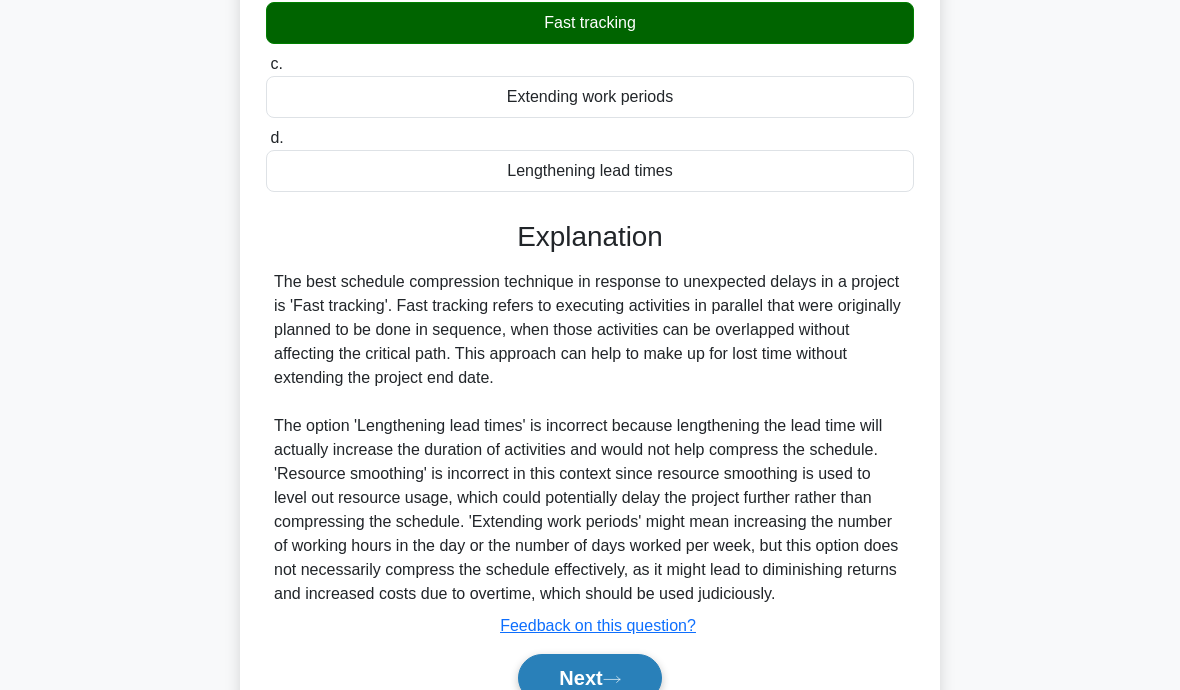 click on "Next" at bounding box center (589, 678) 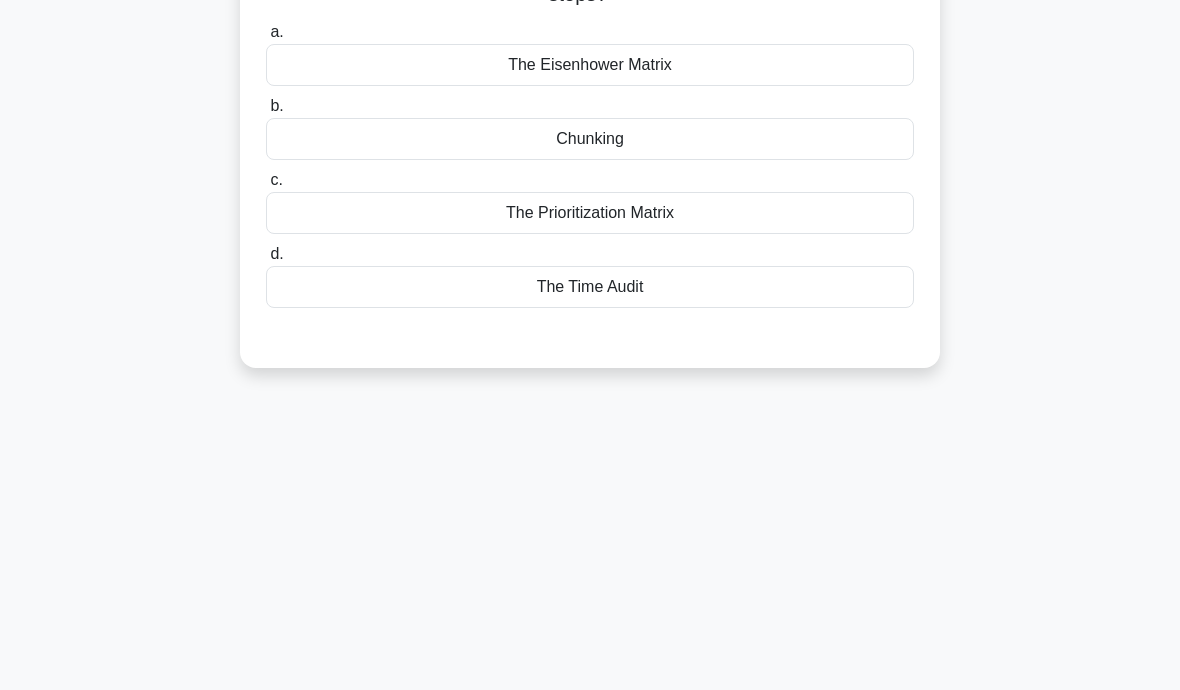 scroll, scrollTop: 0, scrollLeft: 0, axis: both 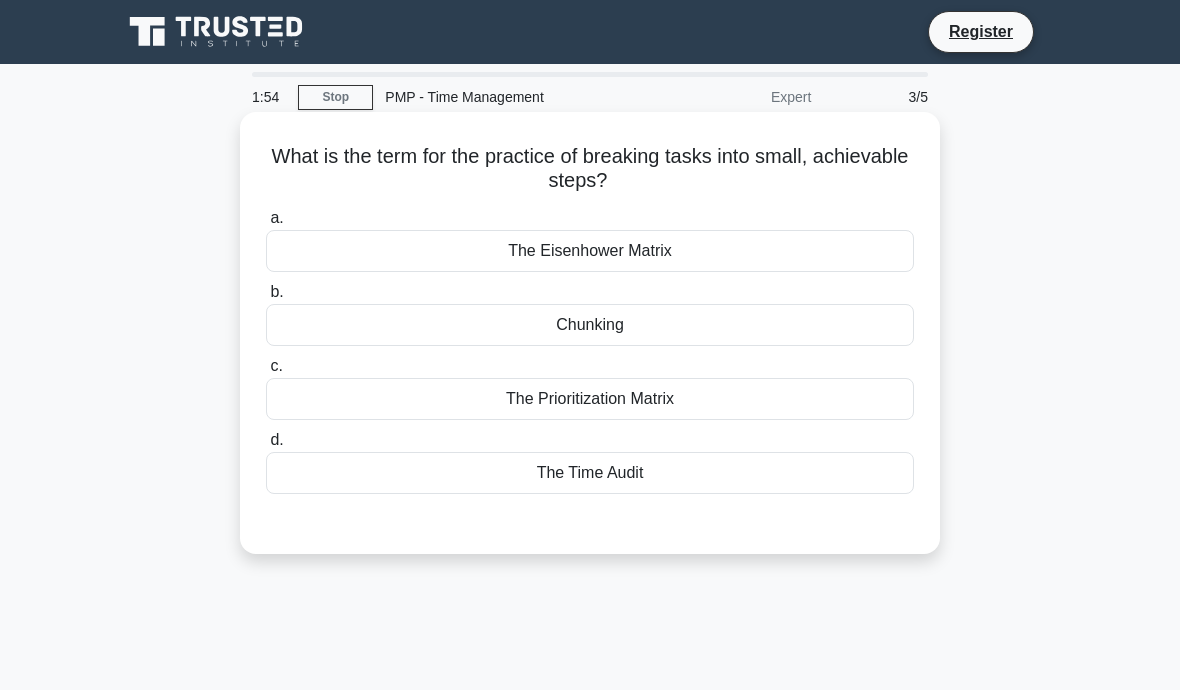 click on "Chunking" at bounding box center [590, 325] 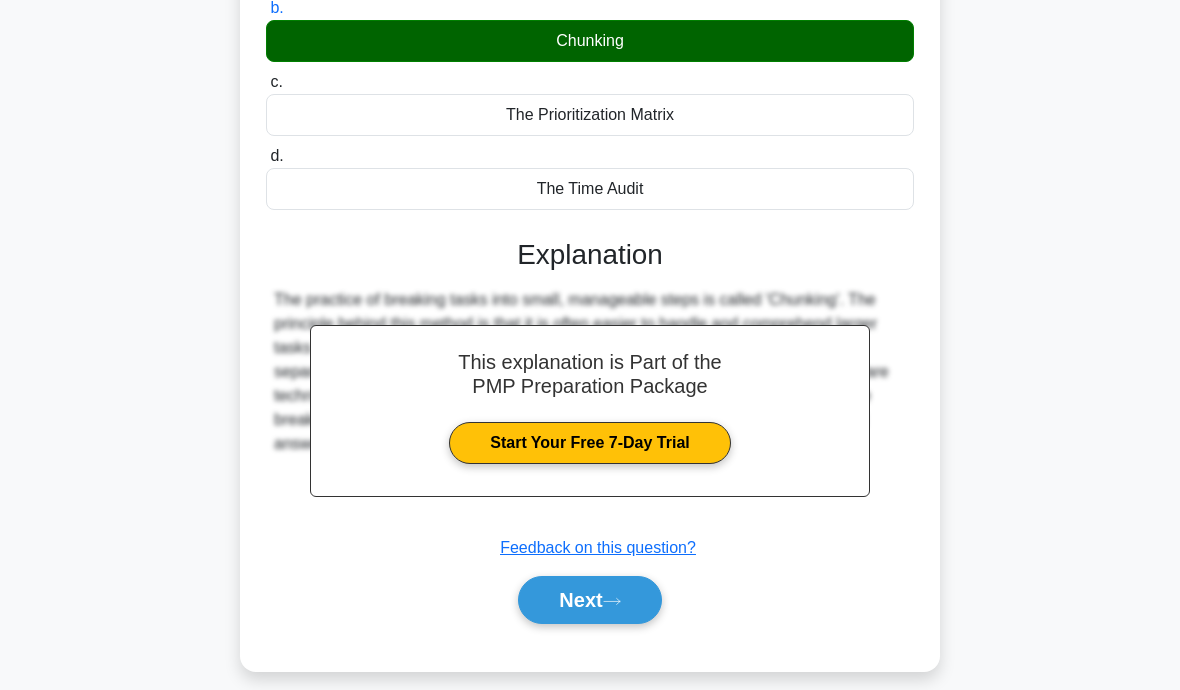 scroll, scrollTop: 303, scrollLeft: 0, axis: vertical 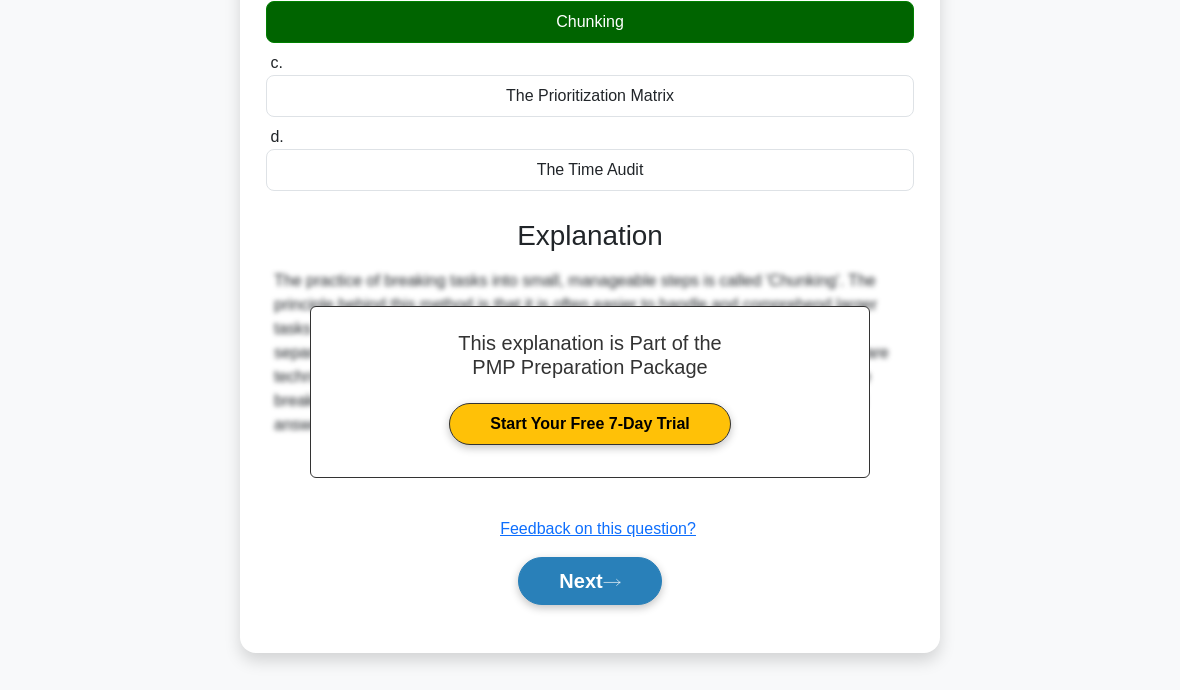 click 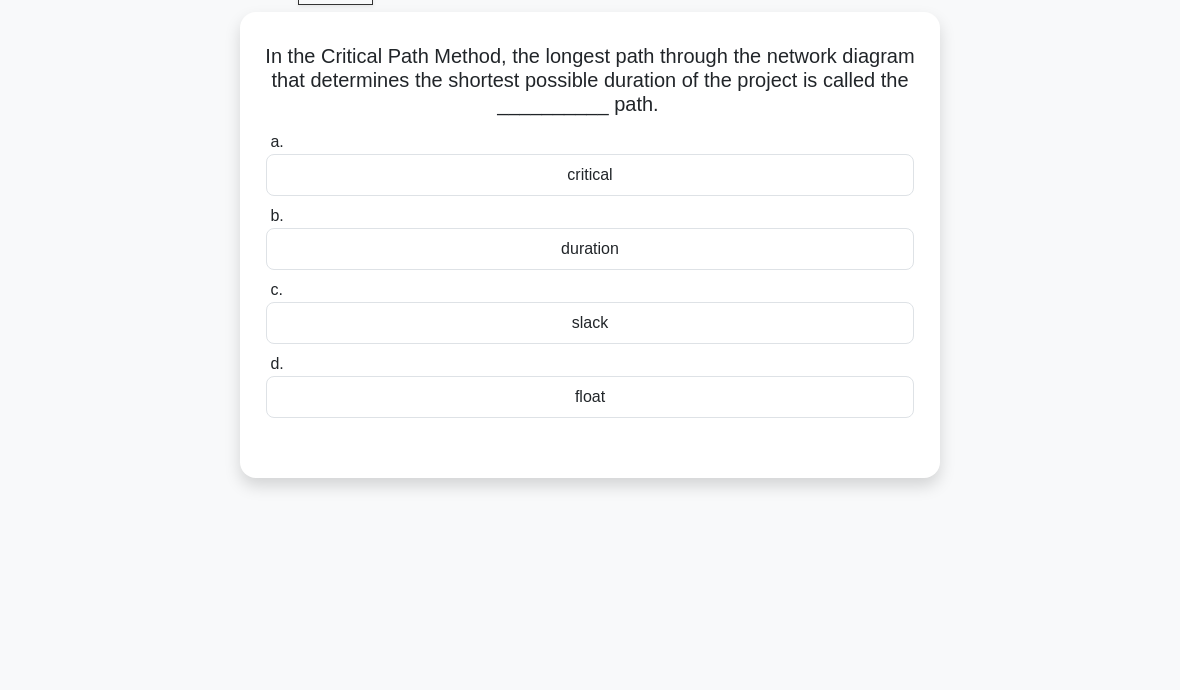 scroll, scrollTop: 0, scrollLeft: 0, axis: both 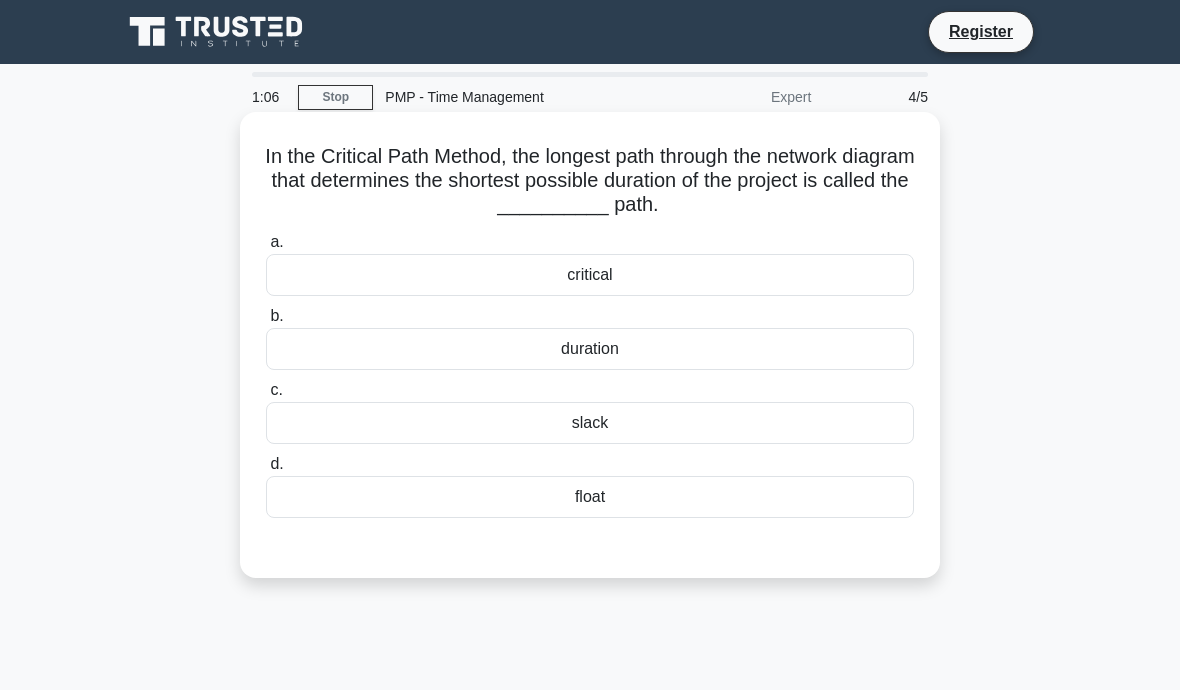 click on "duration" at bounding box center (590, 349) 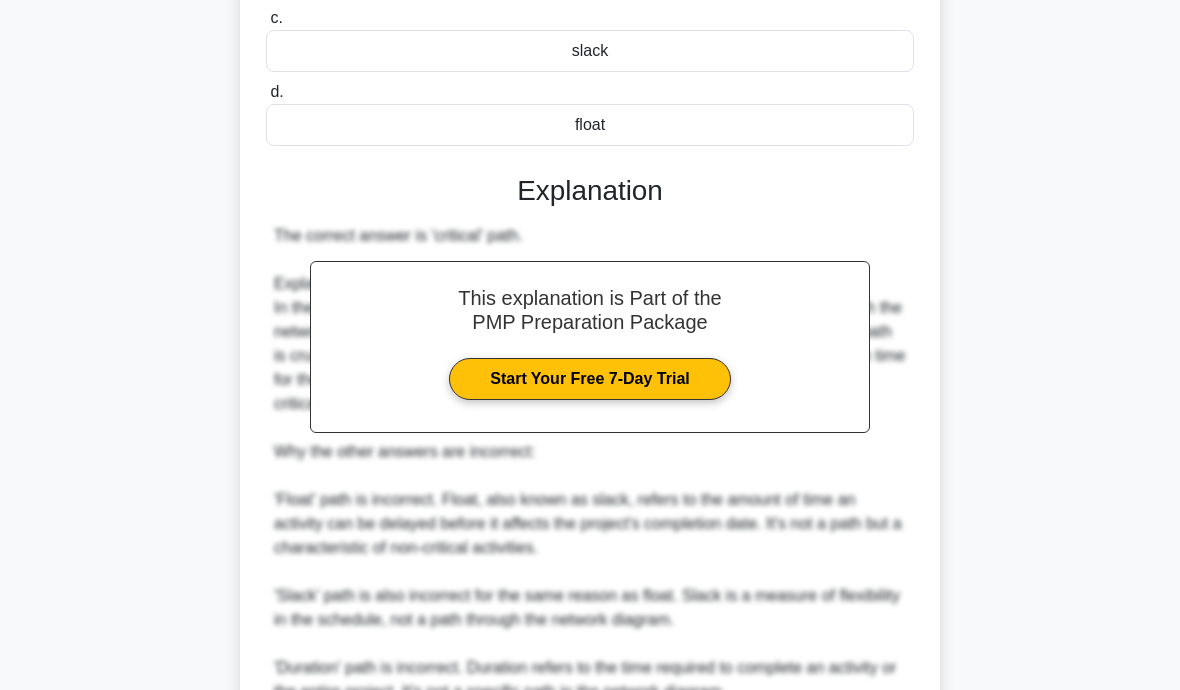 scroll, scrollTop: 530, scrollLeft: 0, axis: vertical 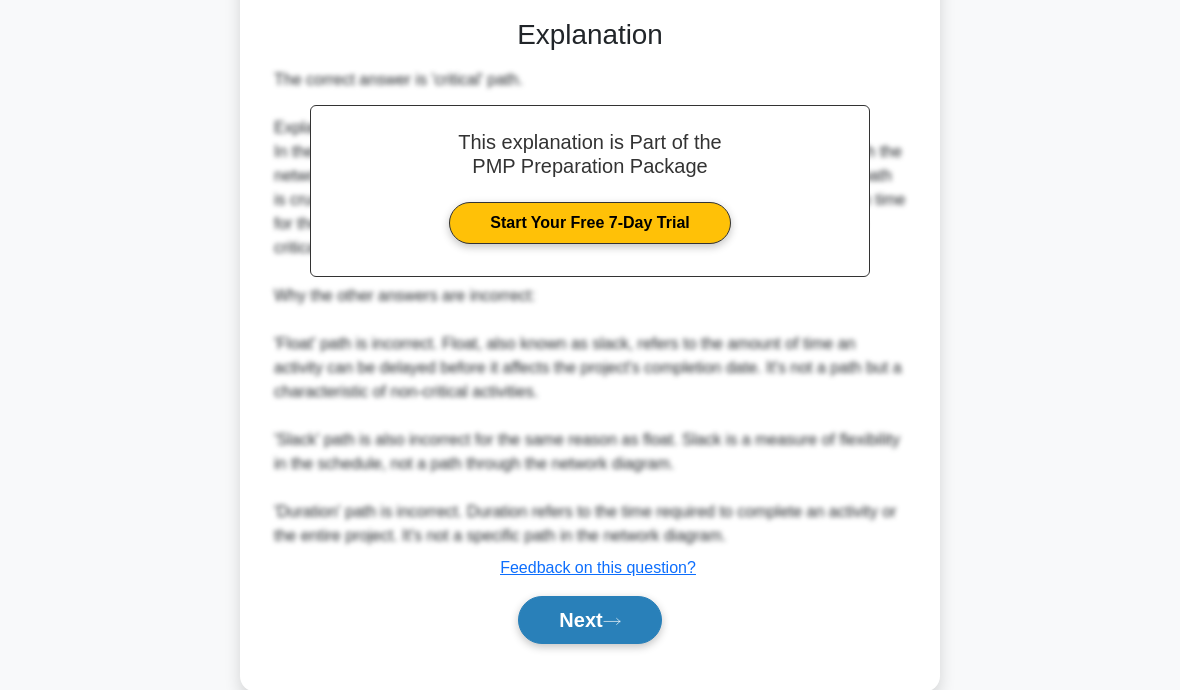click on "Next" at bounding box center [589, 620] 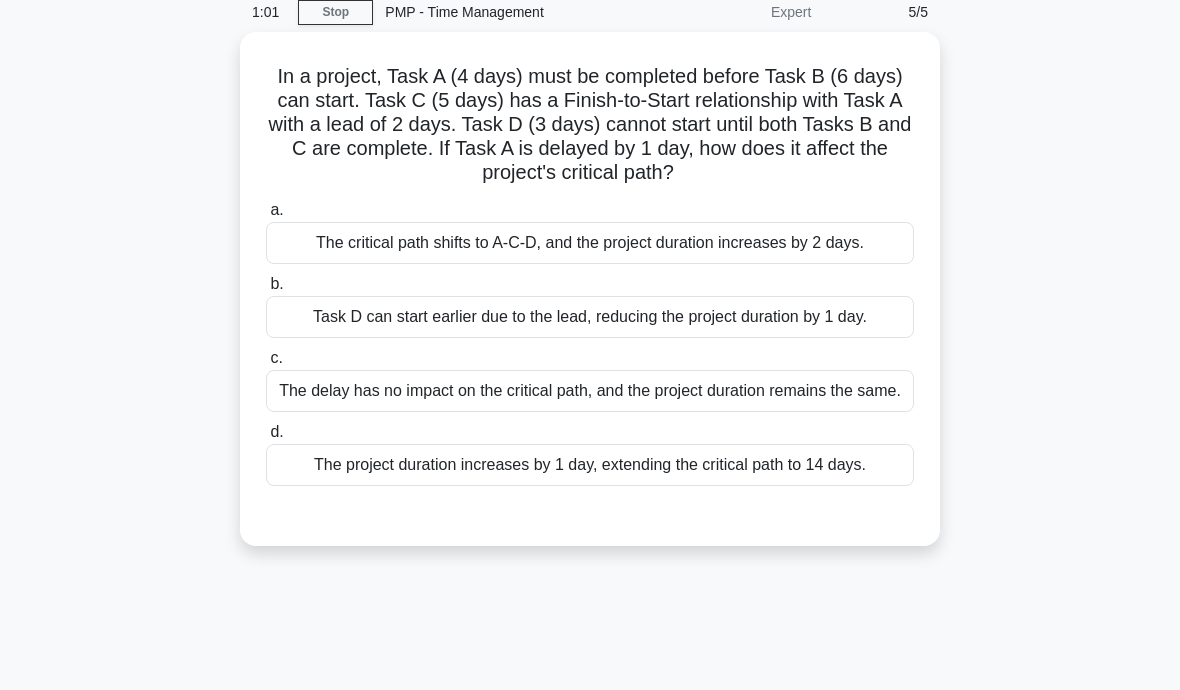 scroll, scrollTop: 0, scrollLeft: 0, axis: both 